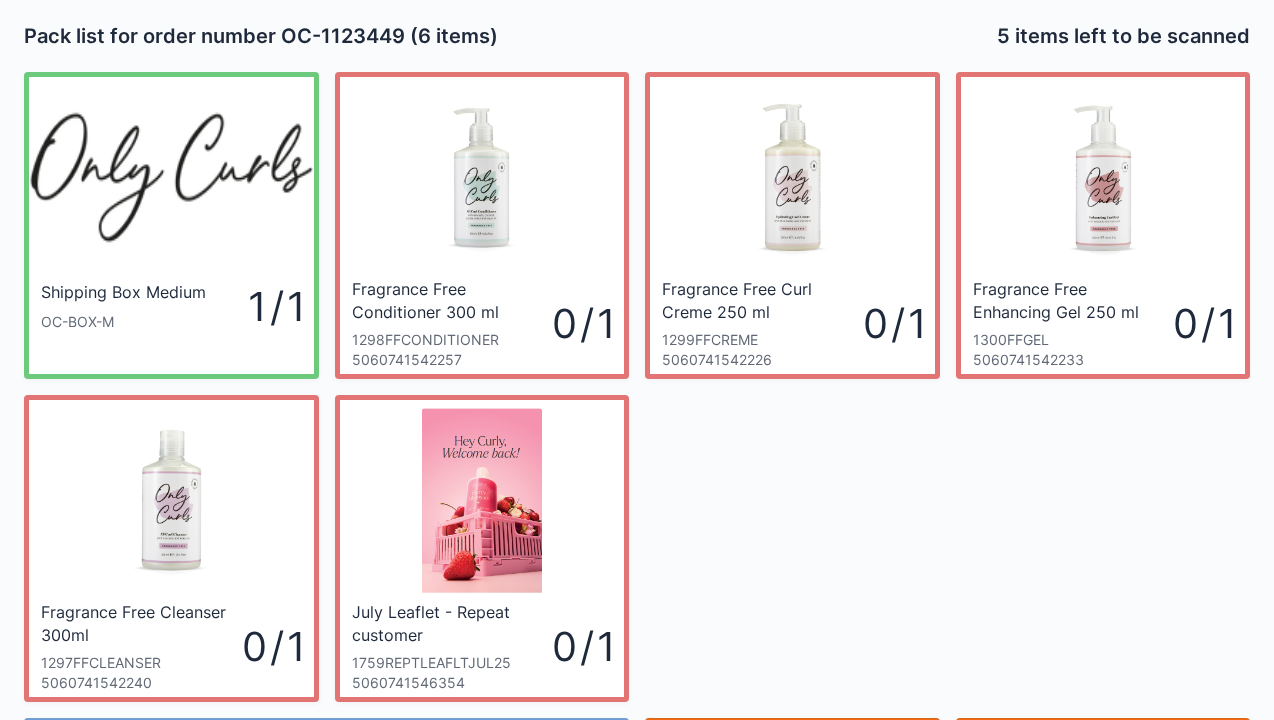 scroll, scrollTop: 116, scrollLeft: 0, axis: vertical 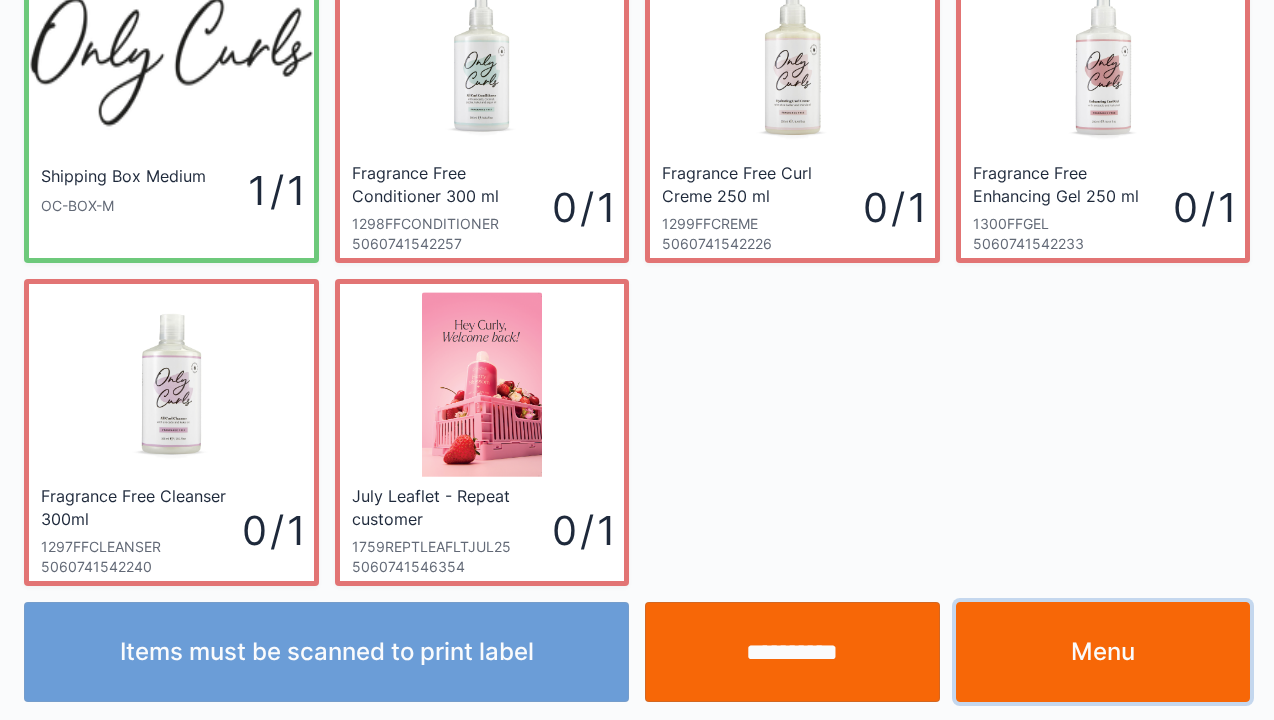 click on "Menu" at bounding box center [1103, 652] 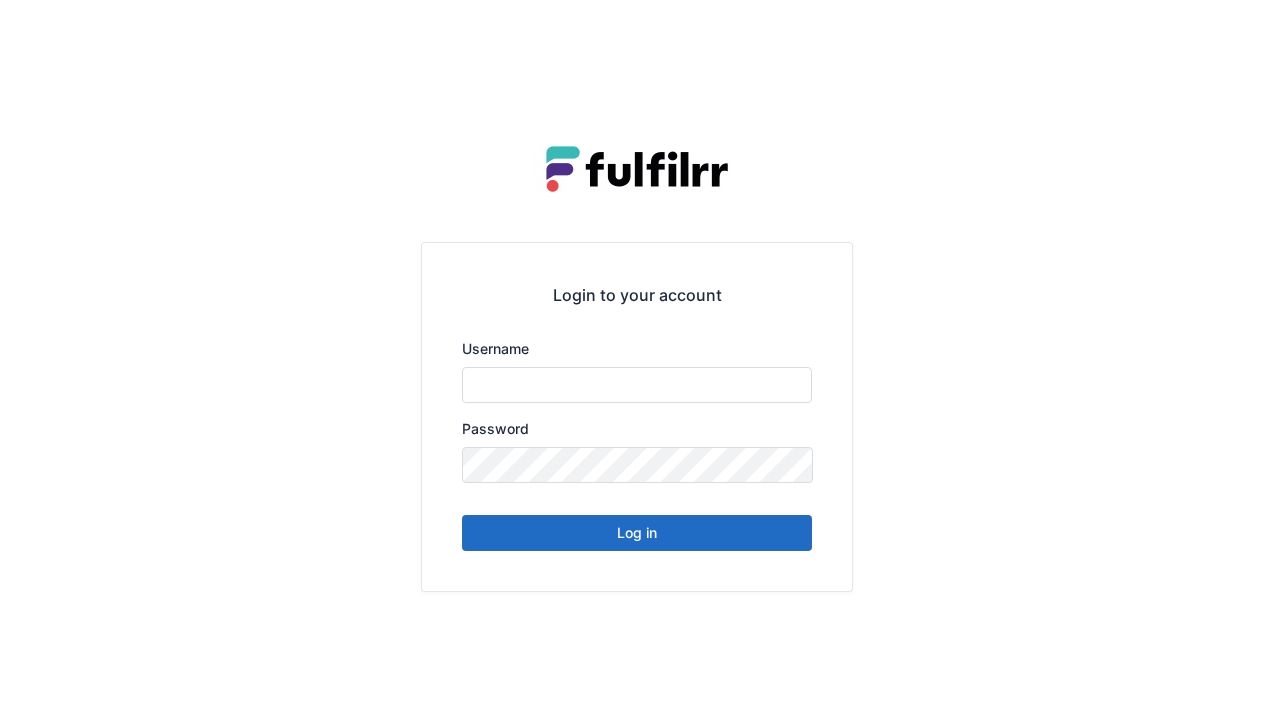 scroll, scrollTop: 0, scrollLeft: 0, axis: both 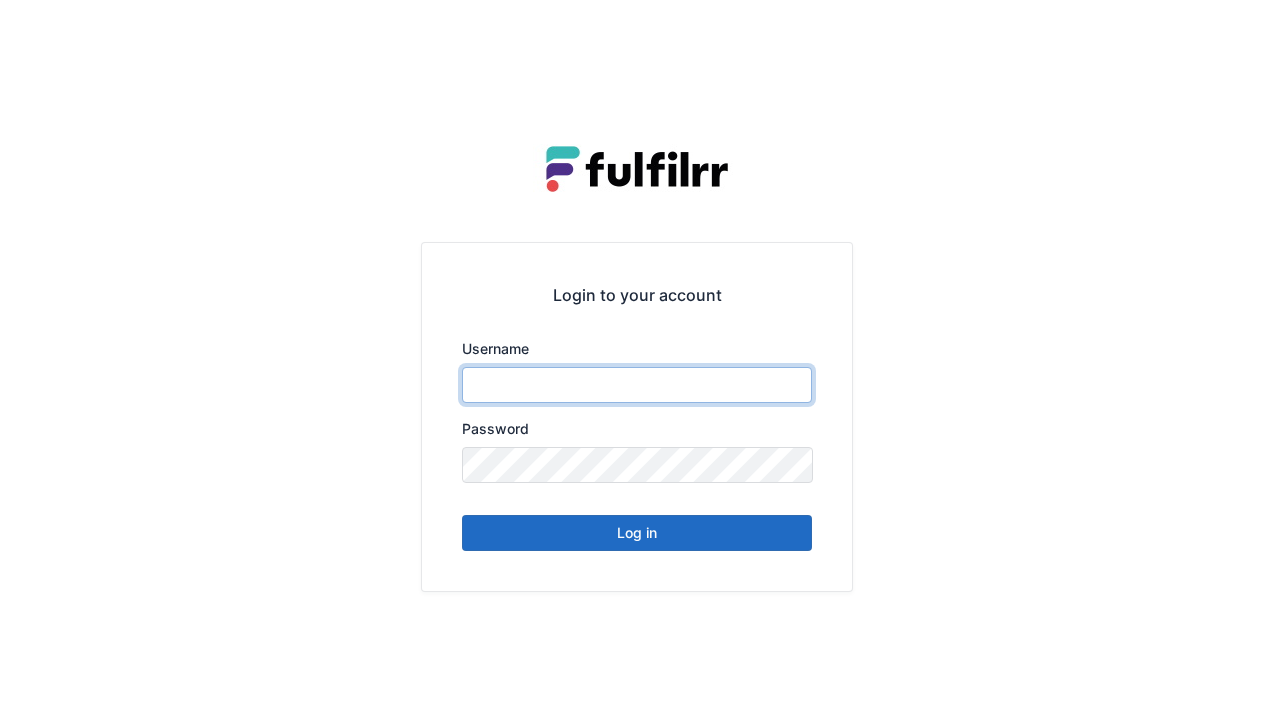type on "******" 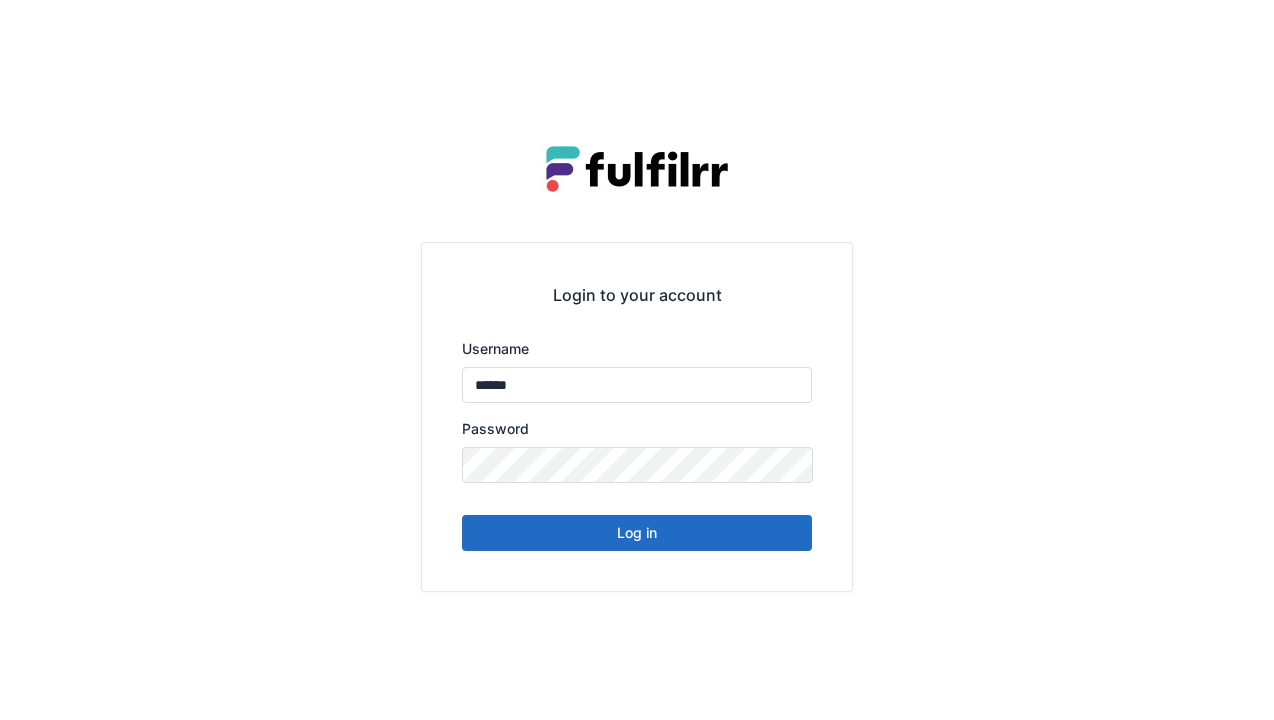 click on "Log in" at bounding box center (637, 533) 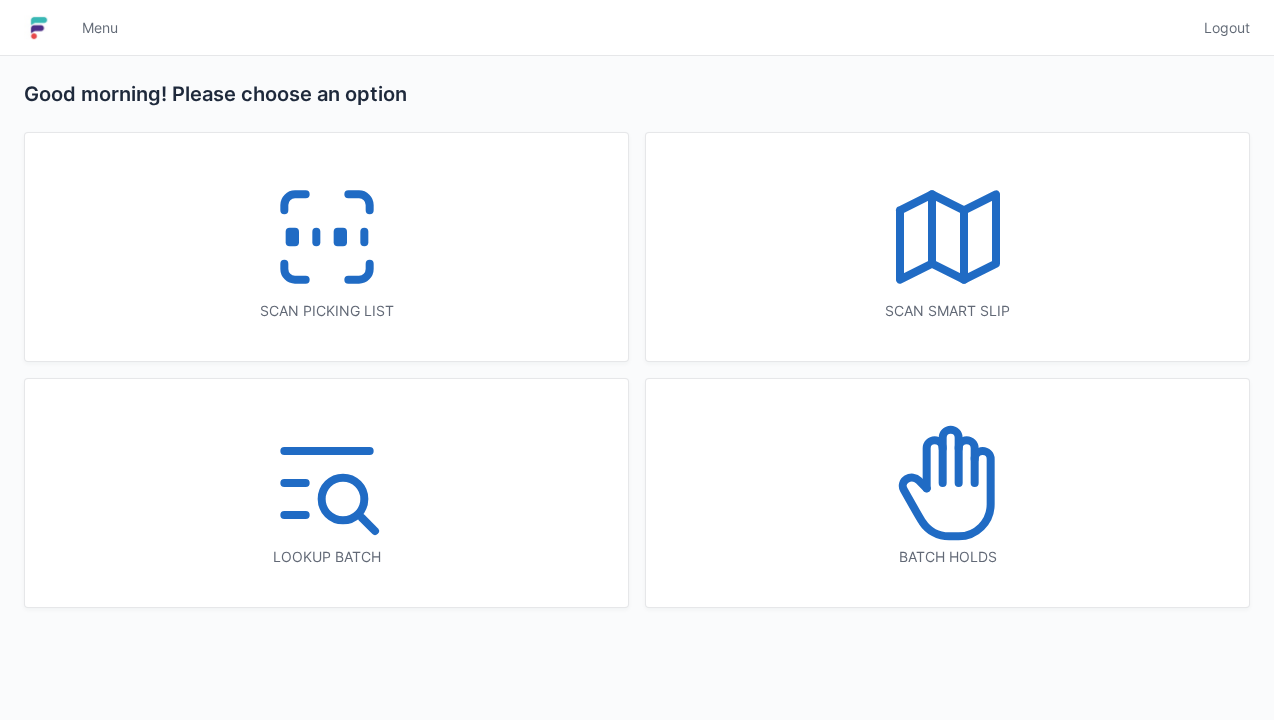scroll, scrollTop: 0, scrollLeft: 0, axis: both 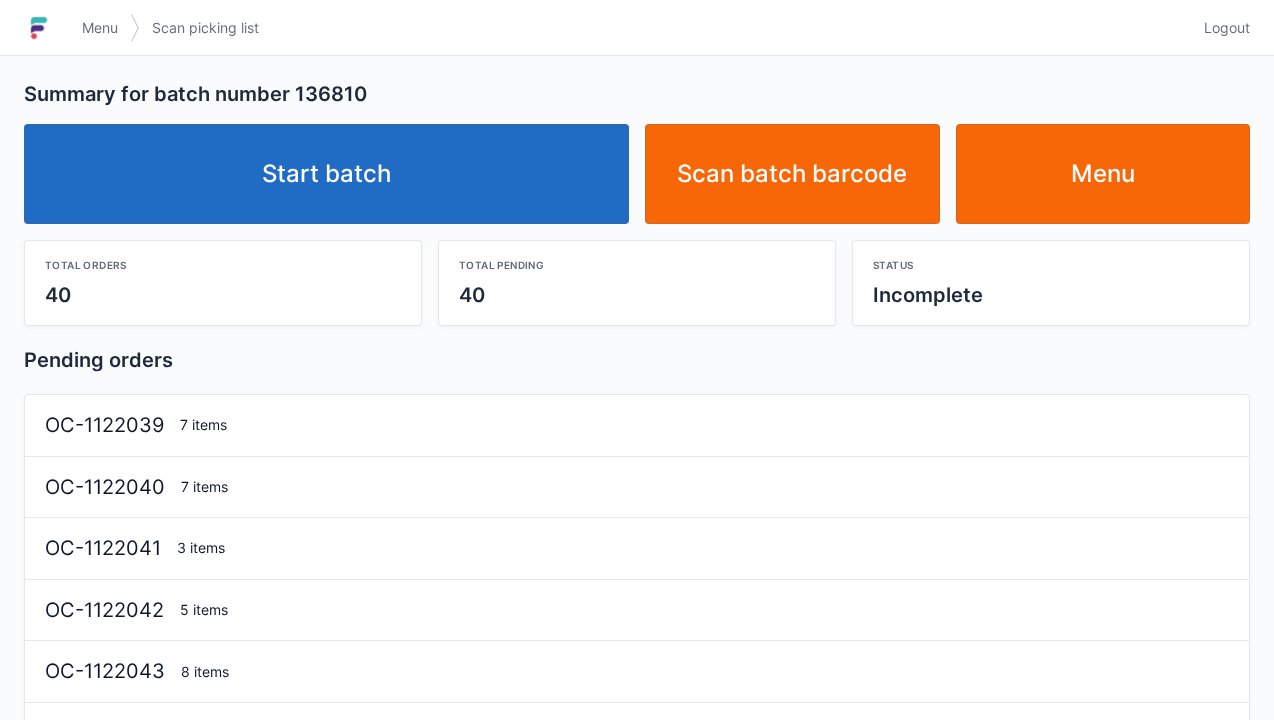 click on "Start batch" at bounding box center [326, 174] 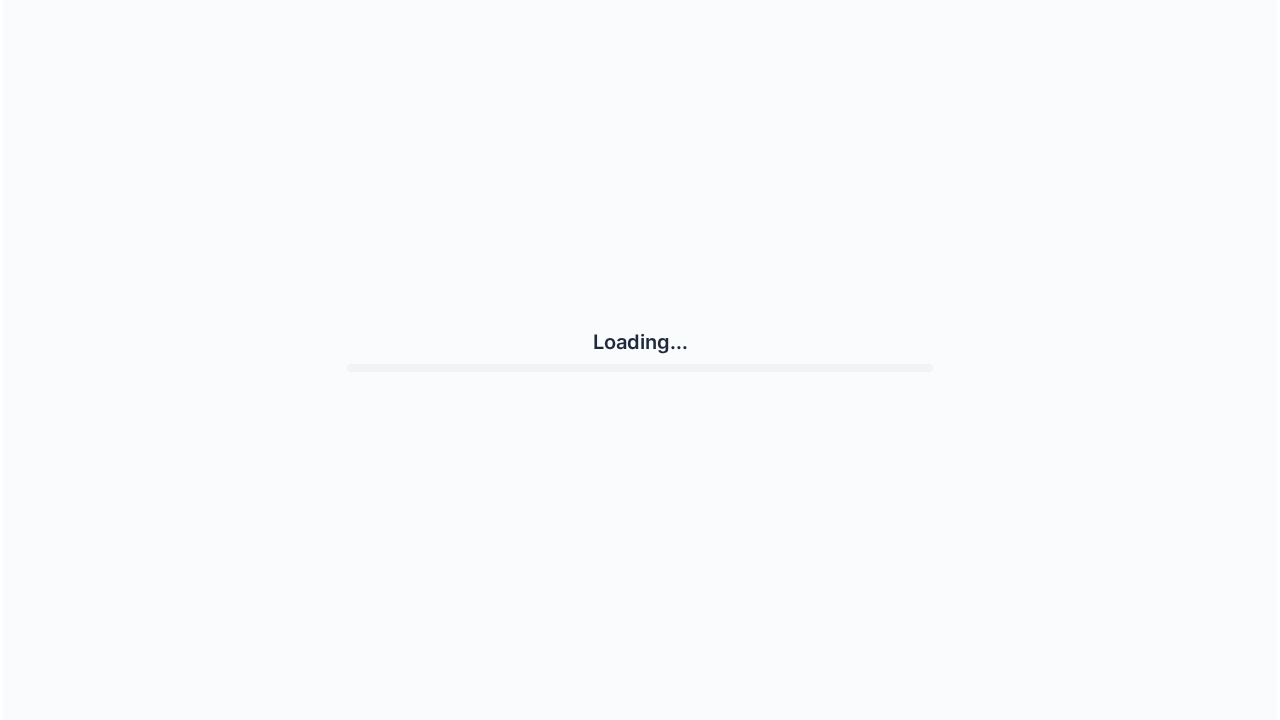 scroll, scrollTop: 0, scrollLeft: 0, axis: both 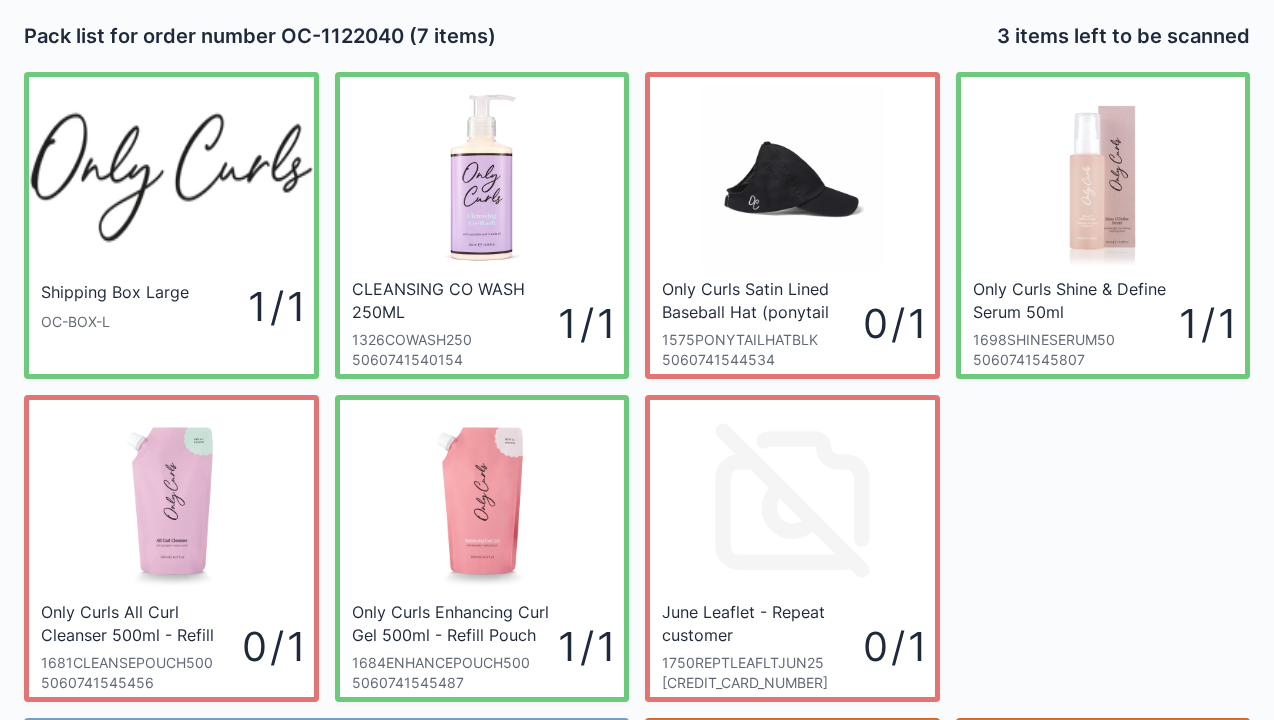 click on "Only Curls All Curl Cleanser 500ml - Refill Pouch" at bounding box center [139, 623] 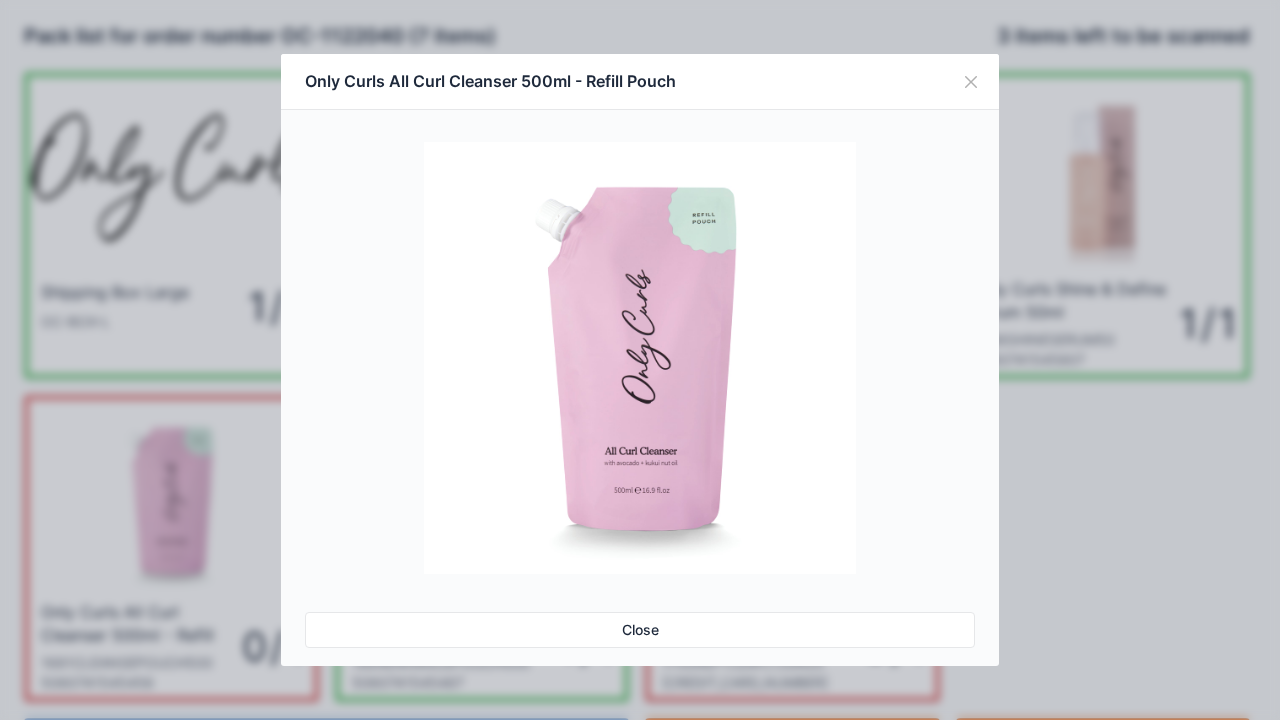 click at bounding box center [971, 82] 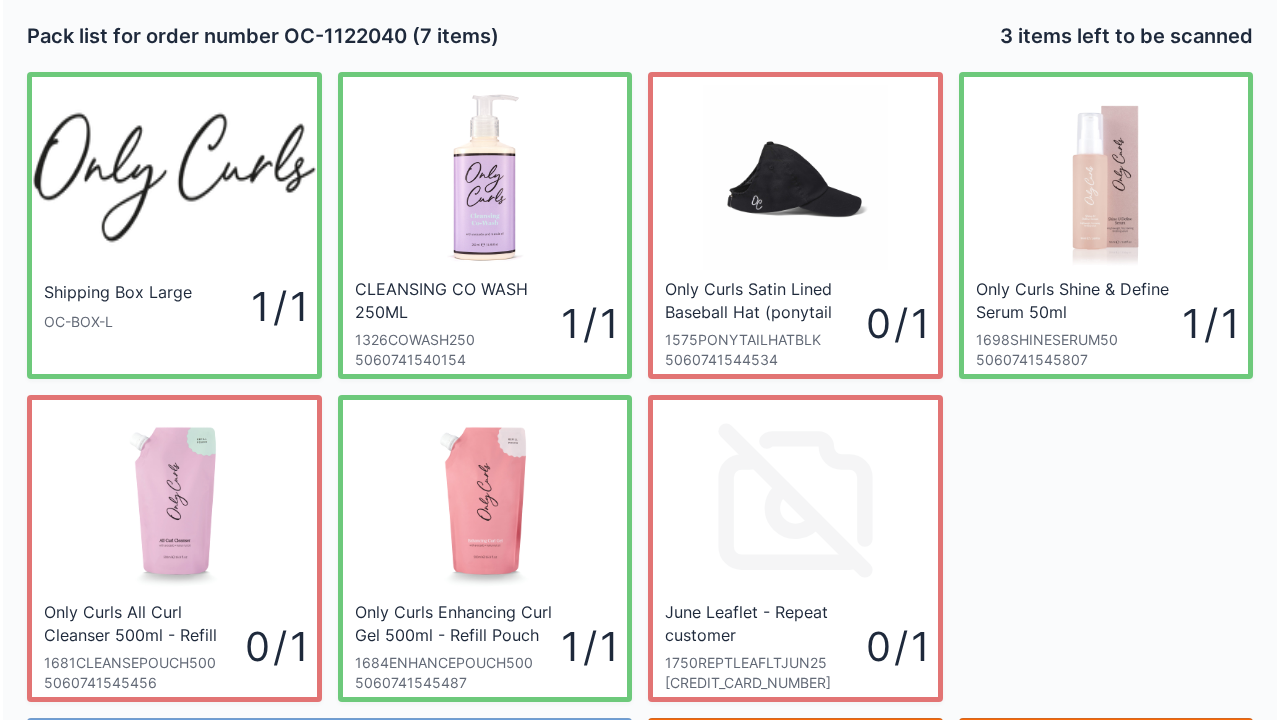 scroll, scrollTop: 116, scrollLeft: 0, axis: vertical 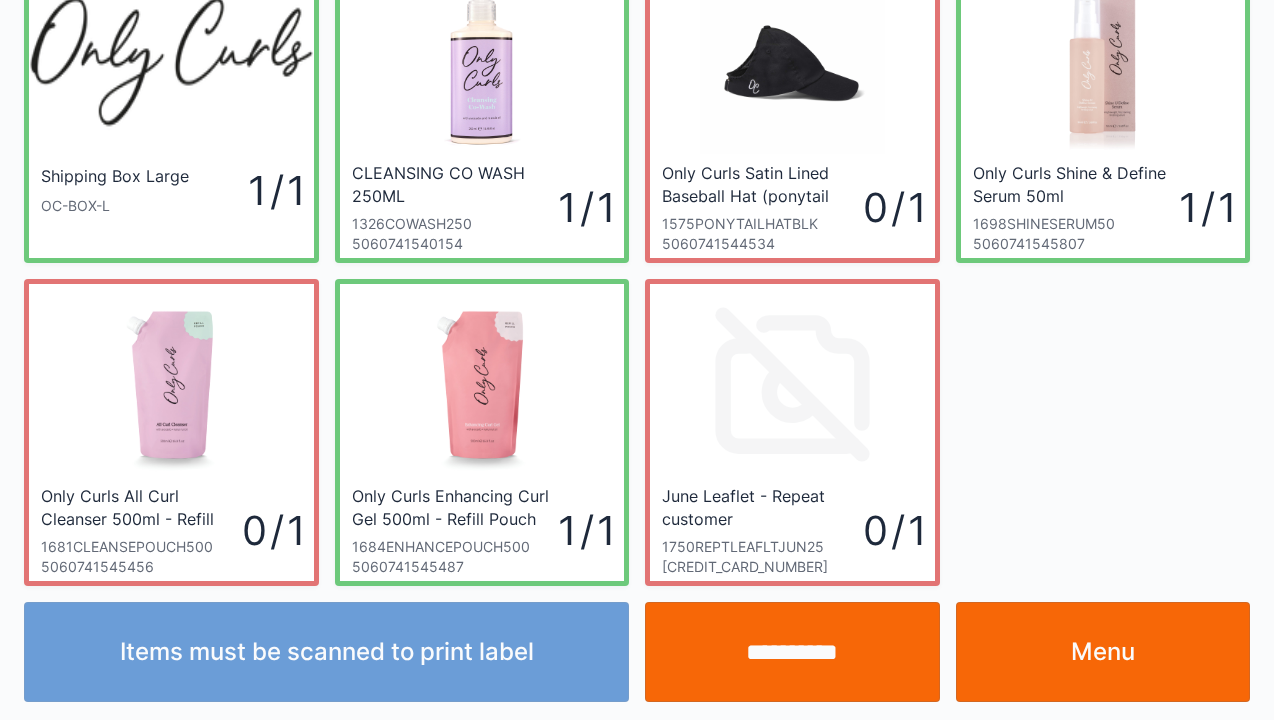 click on "**********" at bounding box center (792, 652) 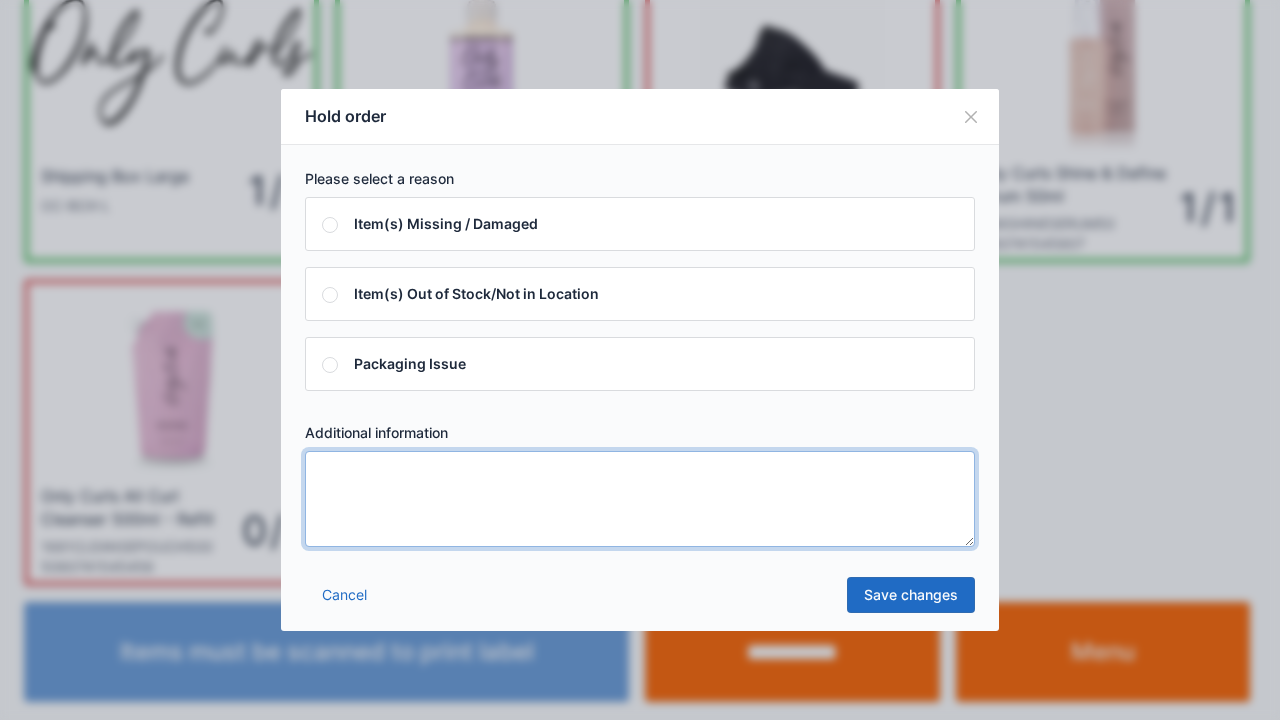 click at bounding box center [640, 499] 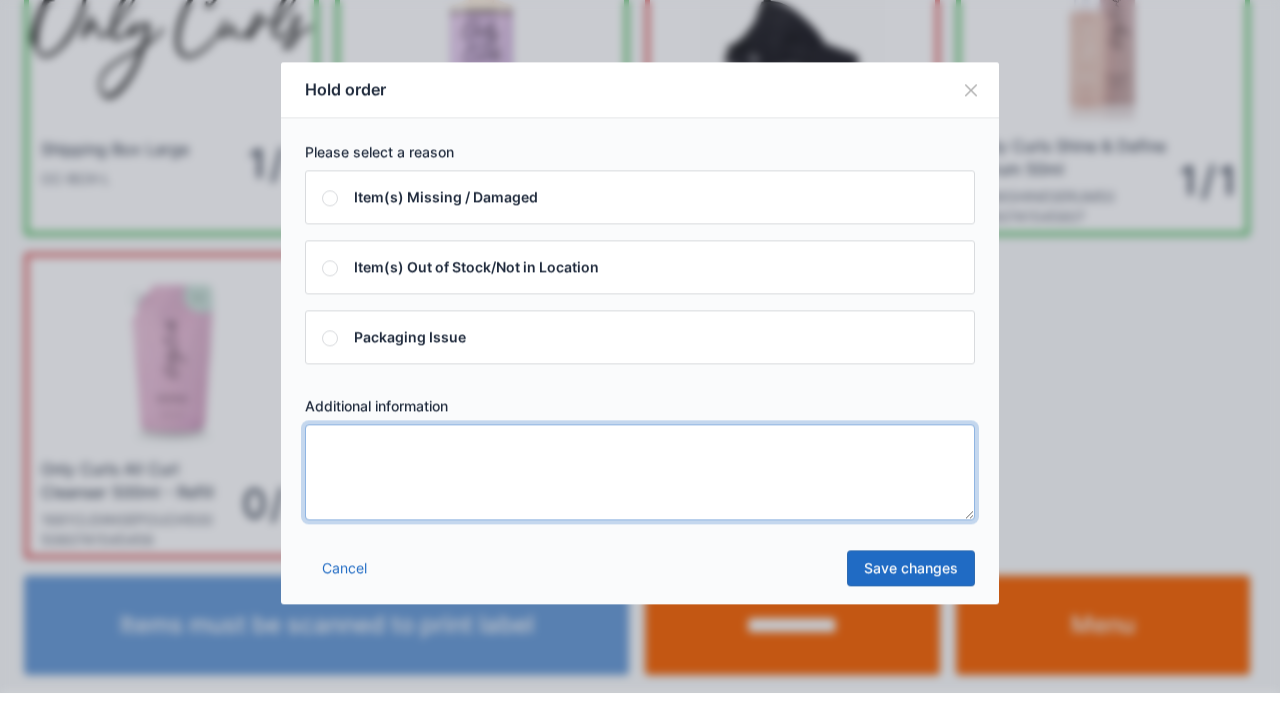 scroll, scrollTop: 116, scrollLeft: 0, axis: vertical 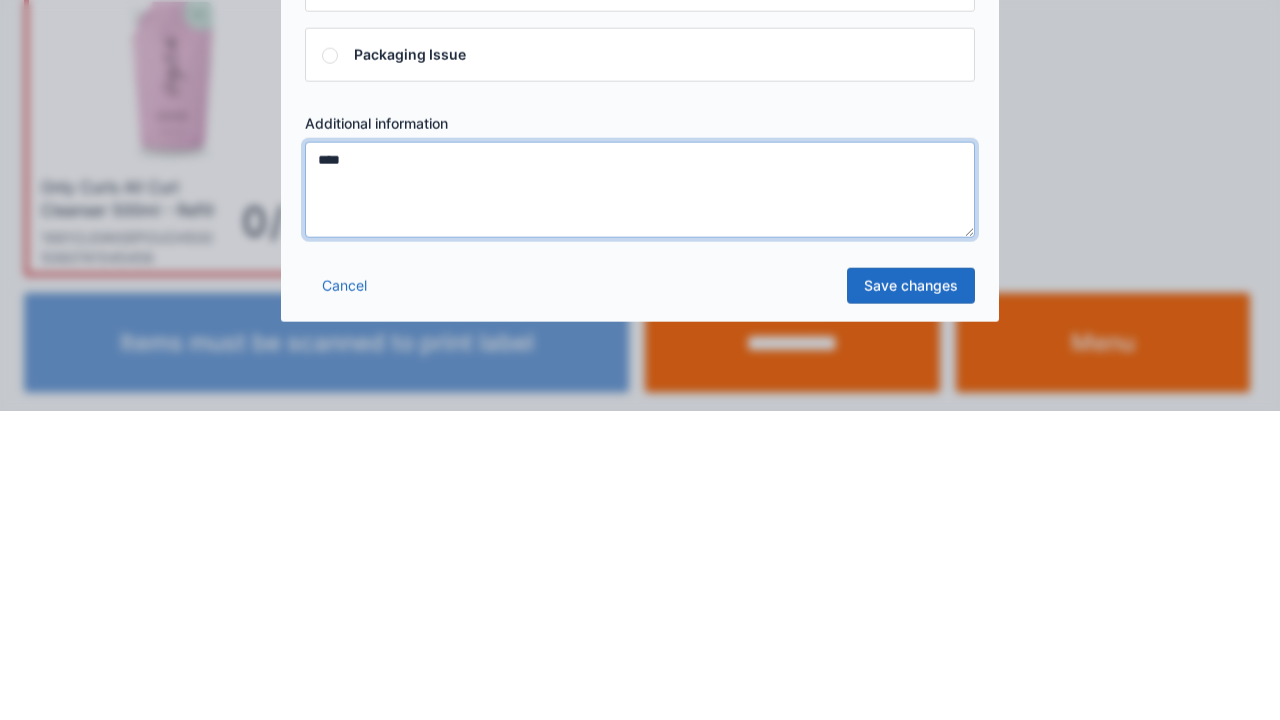 type on "****" 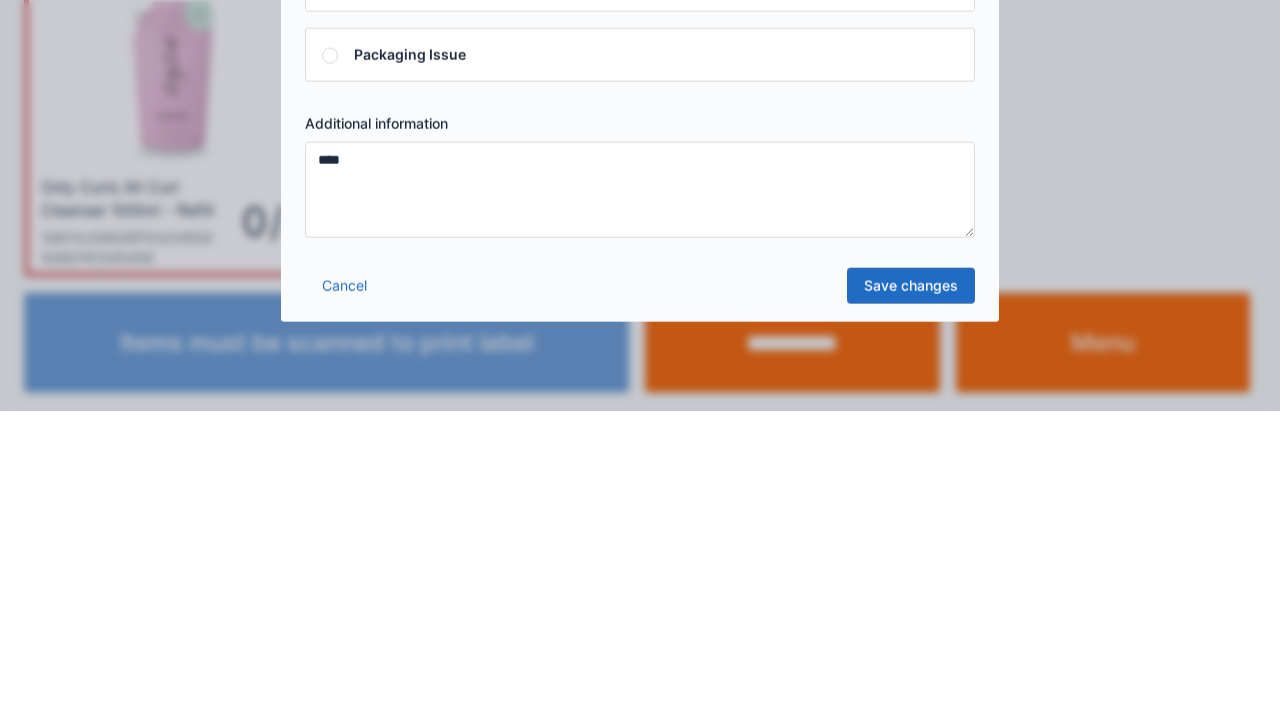 click on "Save changes" at bounding box center [911, 595] 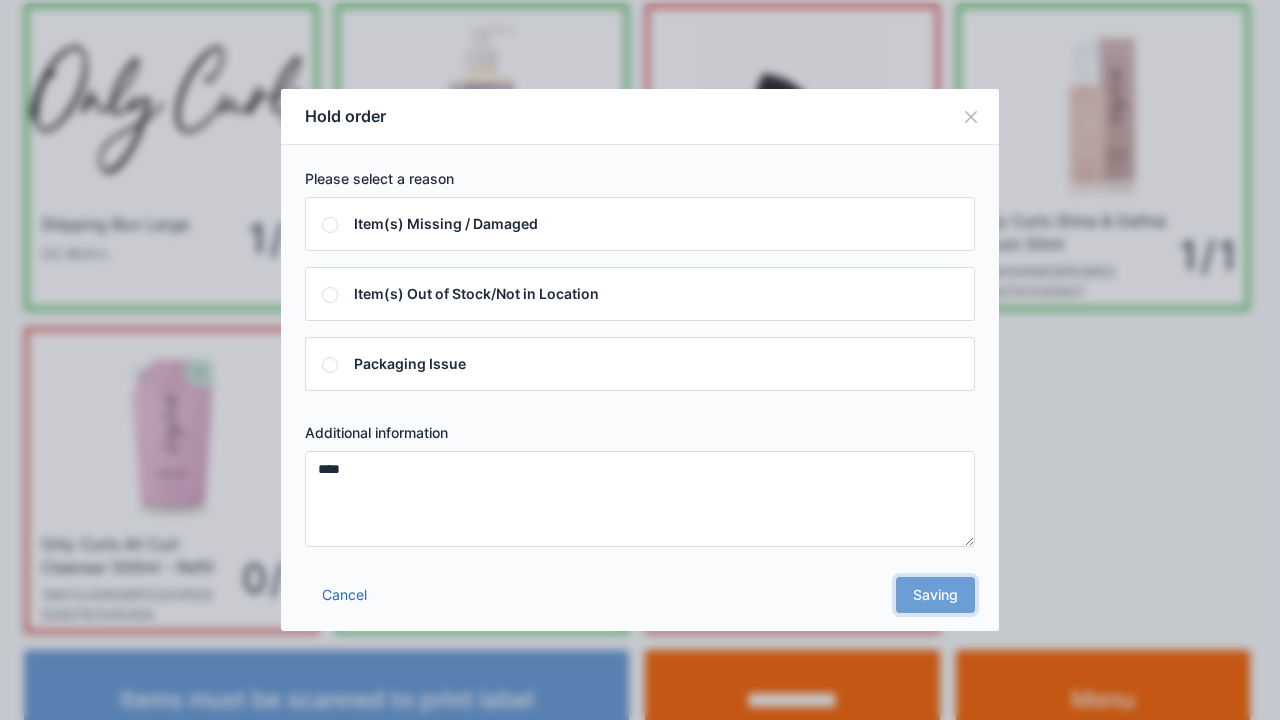 scroll, scrollTop: 0, scrollLeft: 0, axis: both 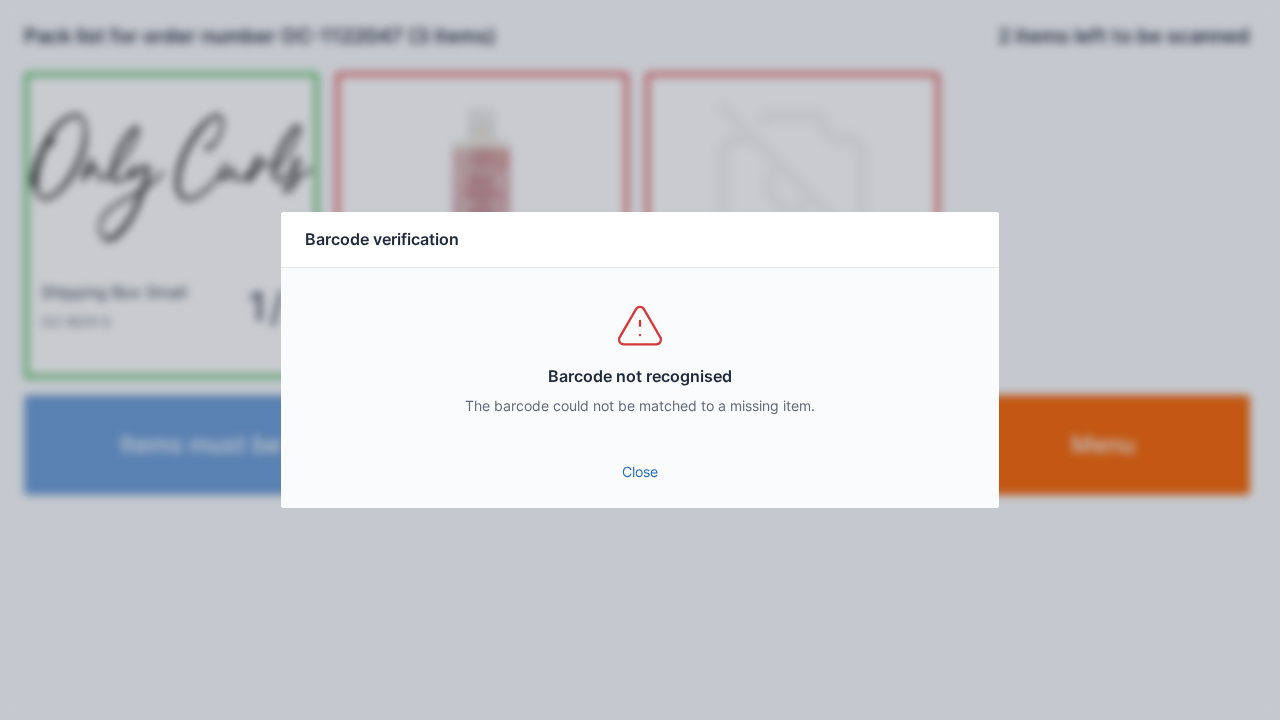 click on "Close" at bounding box center [640, 472] 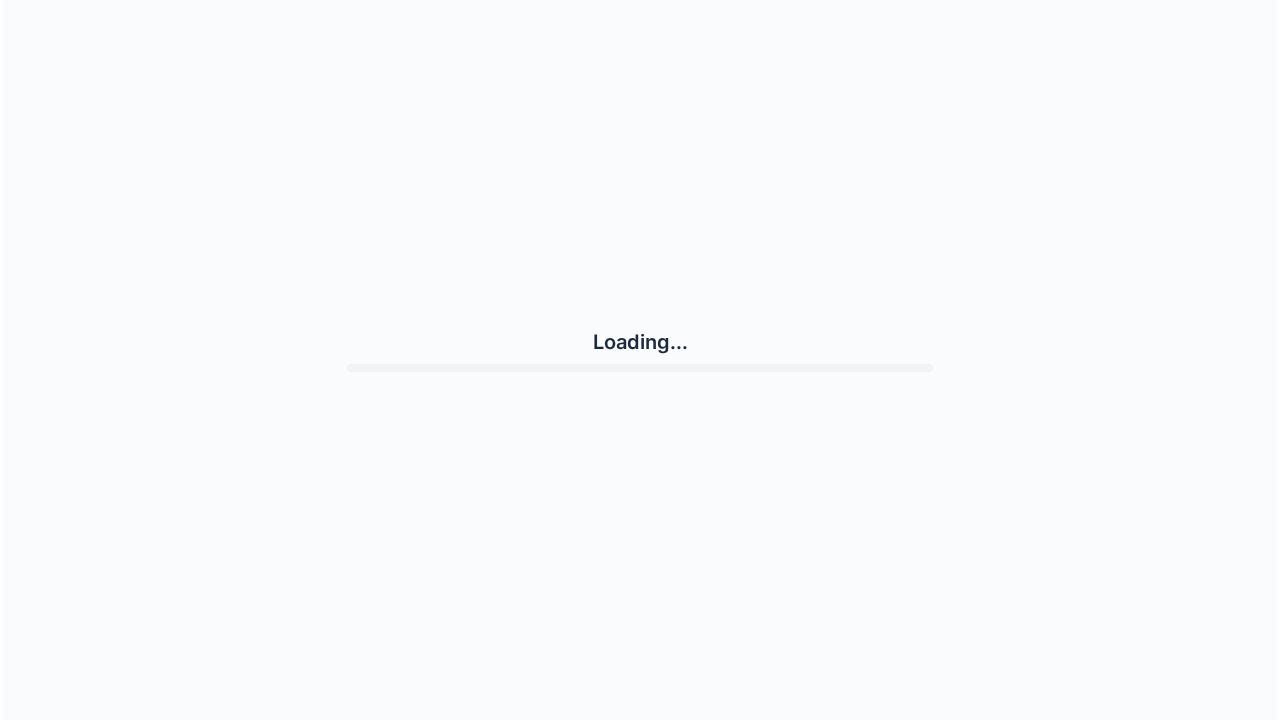 scroll, scrollTop: 0, scrollLeft: 0, axis: both 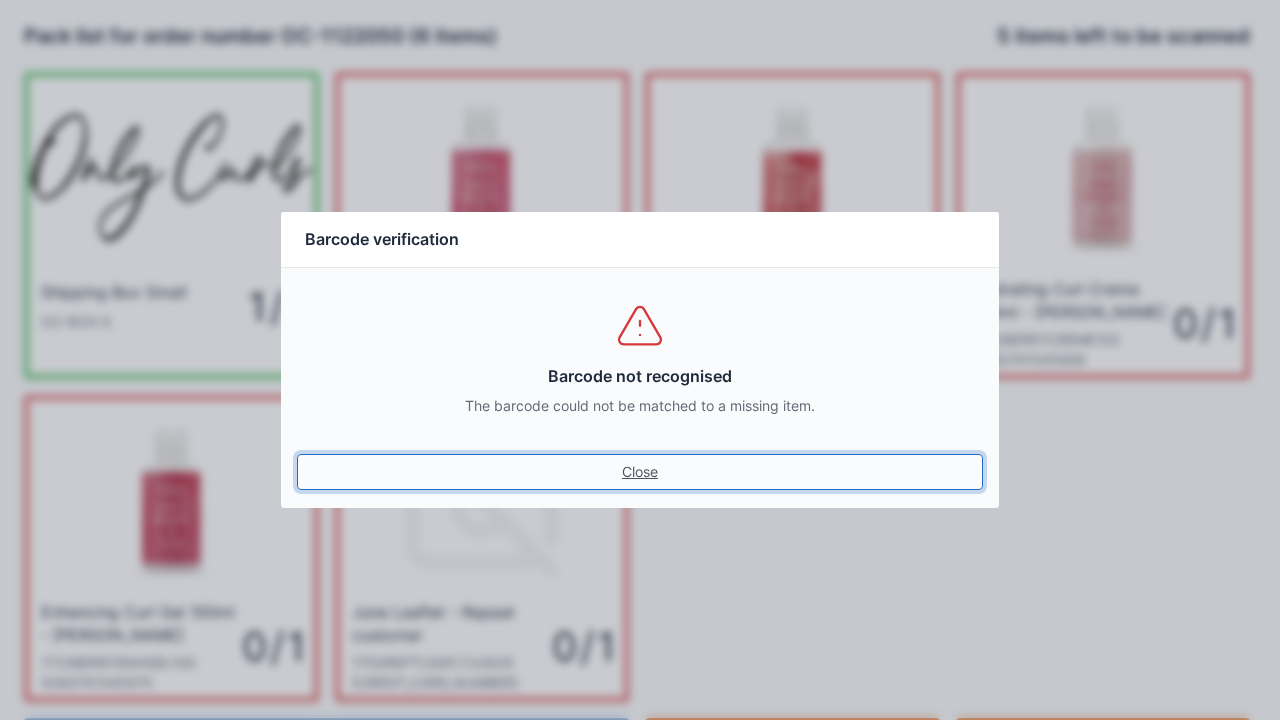 click on "Close" at bounding box center [640, 472] 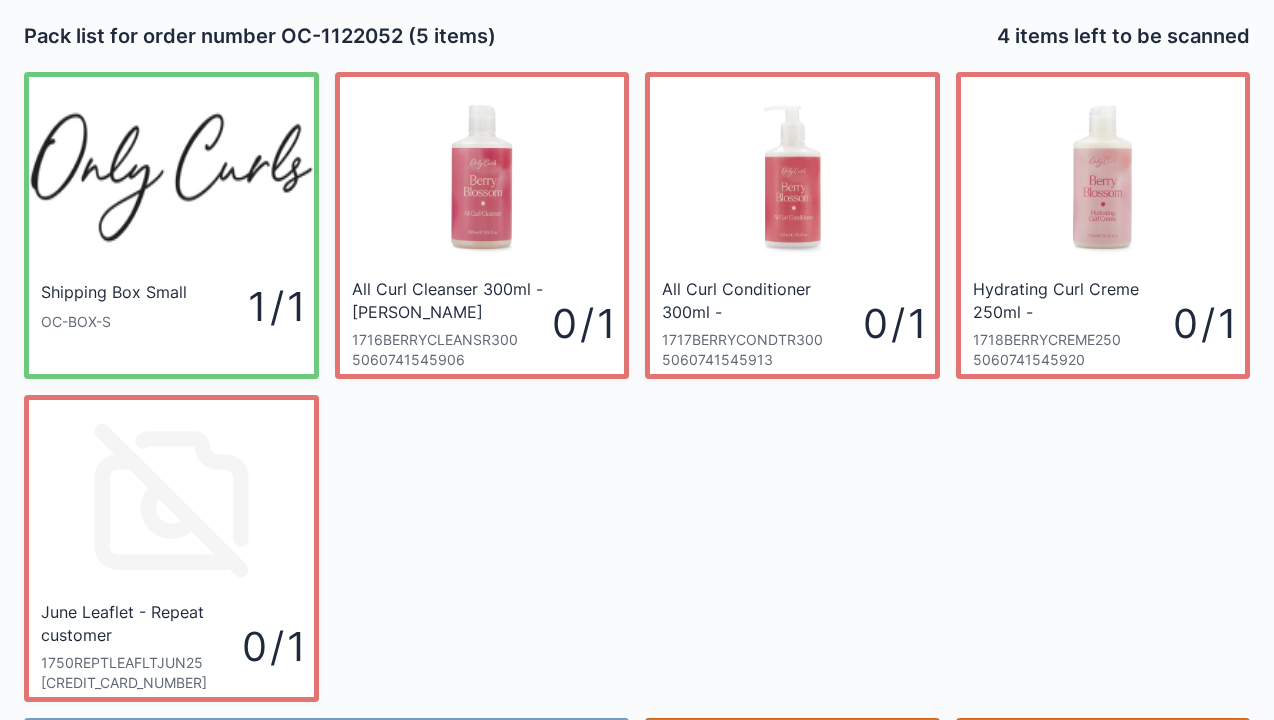 scroll, scrollTop: 116, scrollLeft: 0, axis: vertical 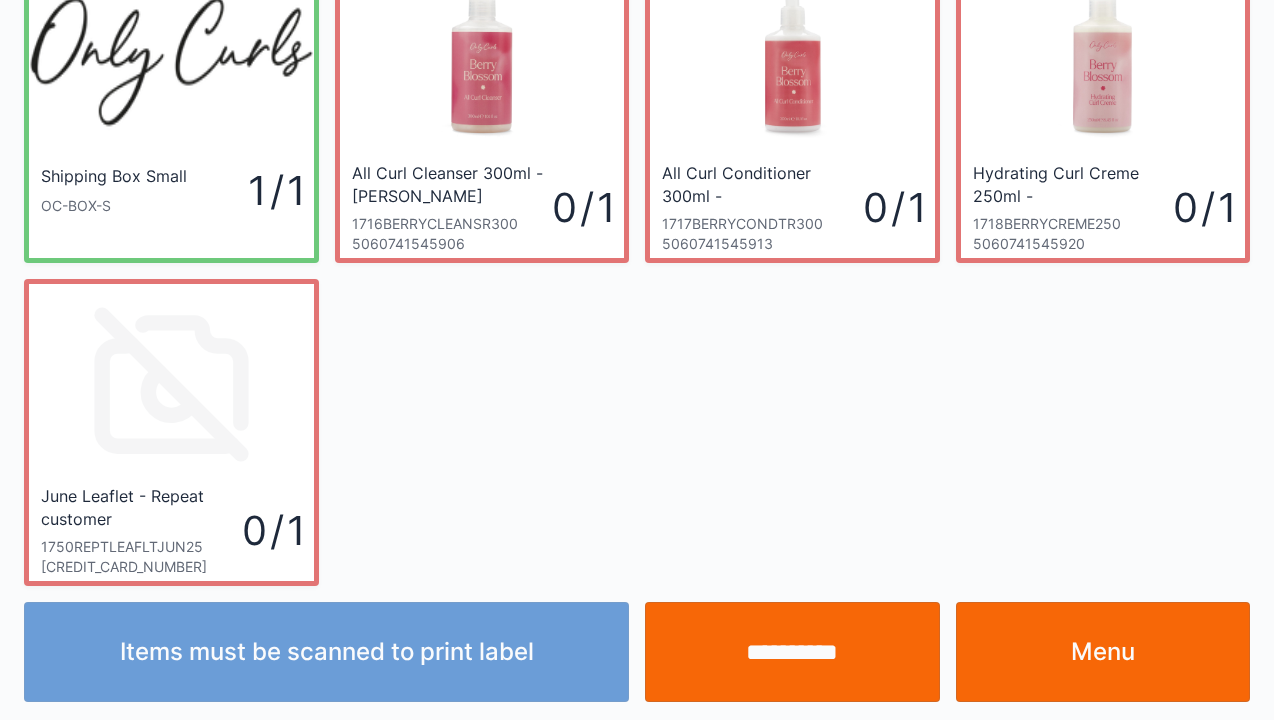 click on "Menu" at bounding box center (1103, 652) 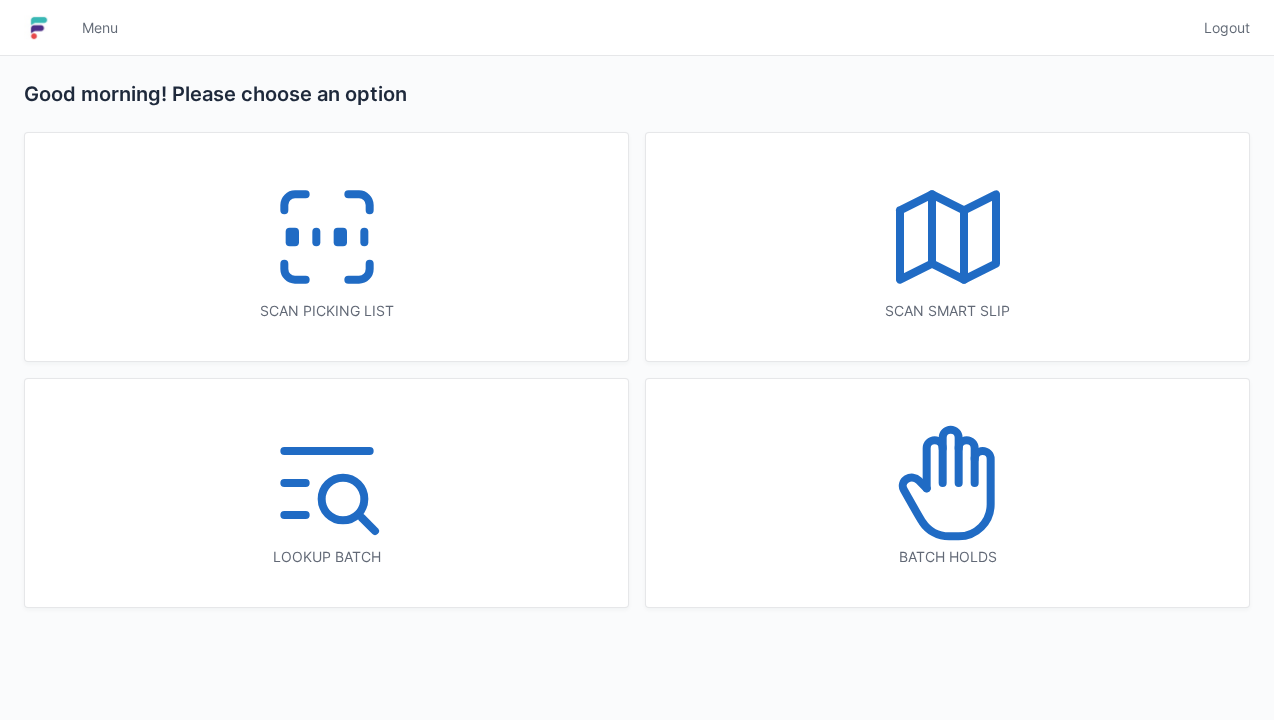 scroll, scrollTop: 0, scrollLeft: 0, axis: both 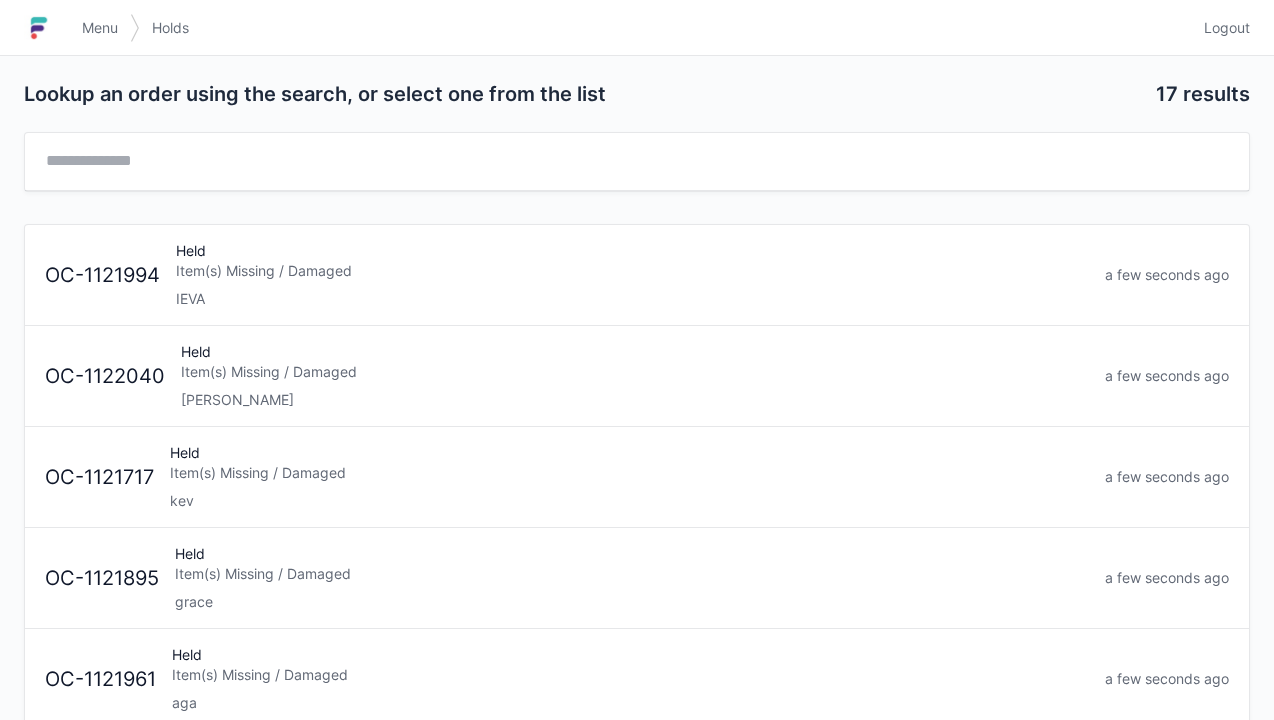 click on "Item(s) Missing / Damaged" at bounding box center (635, 372) 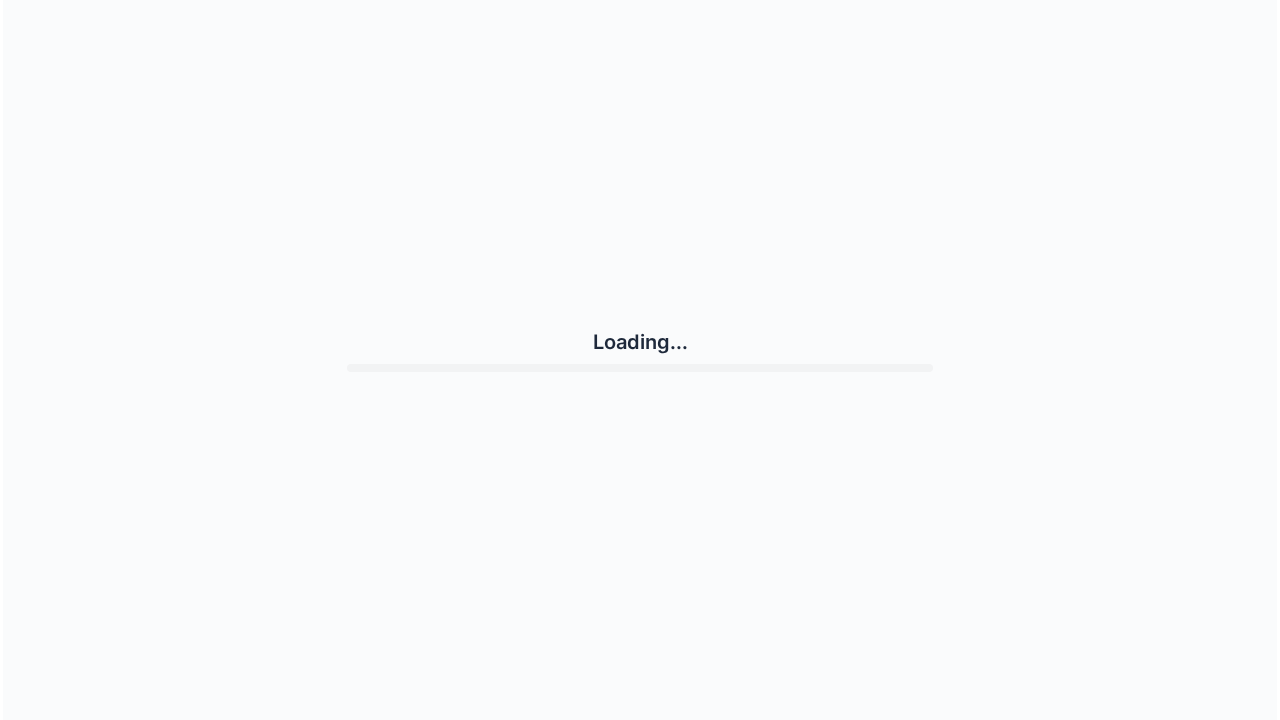 scroll, scrollTop: 0, scrollLeft: 0, axis: both 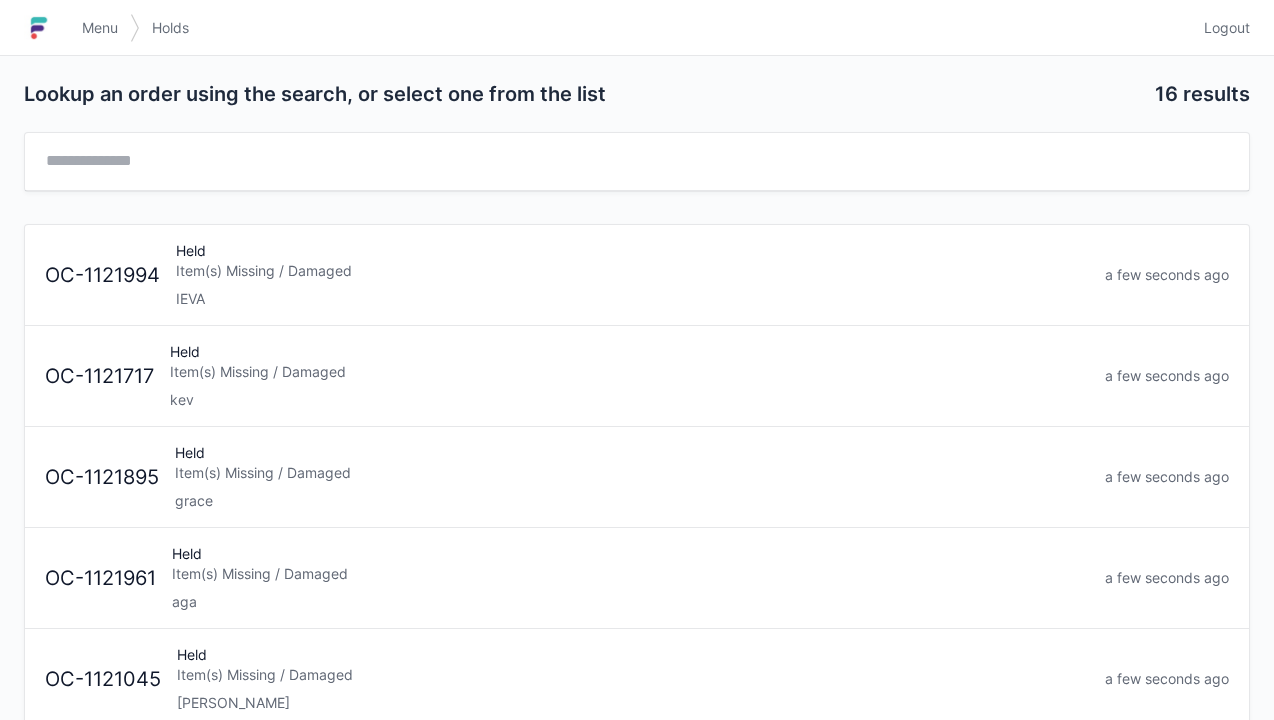 click on "Menu" at bounding box center [100, 28] 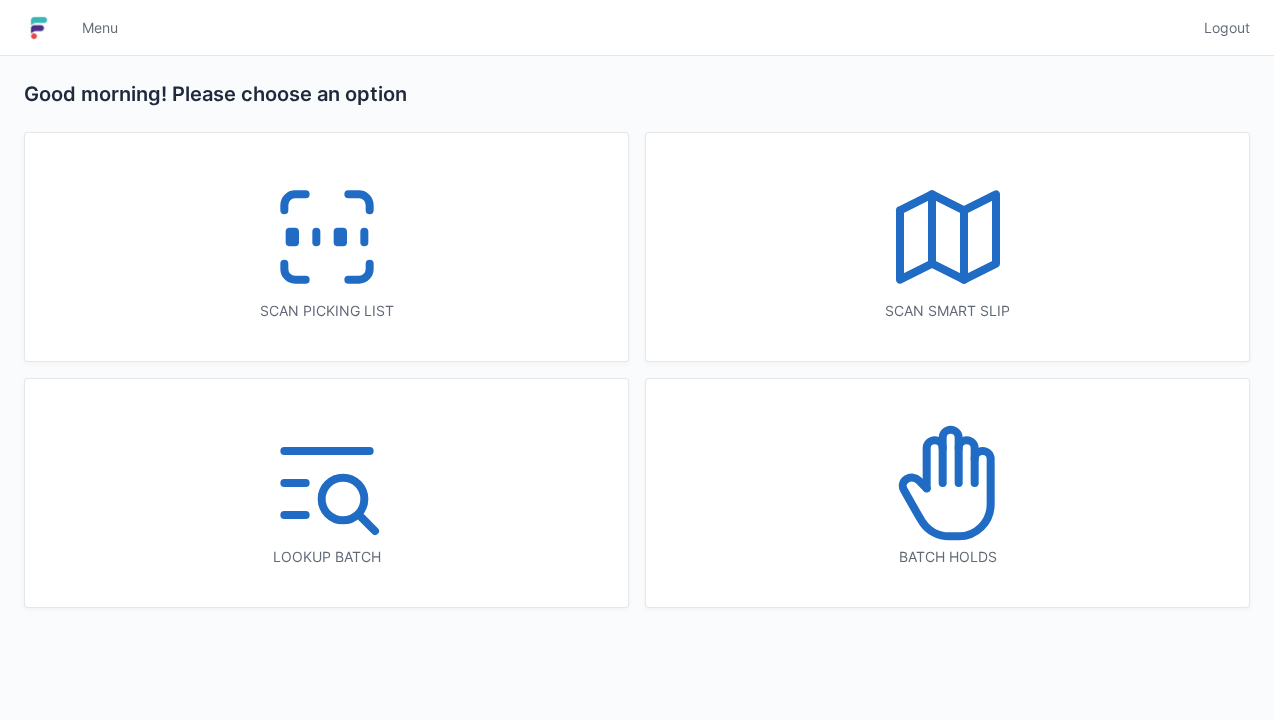 scroll, scrollTop: 0, scrollLeft: 0, axis: both 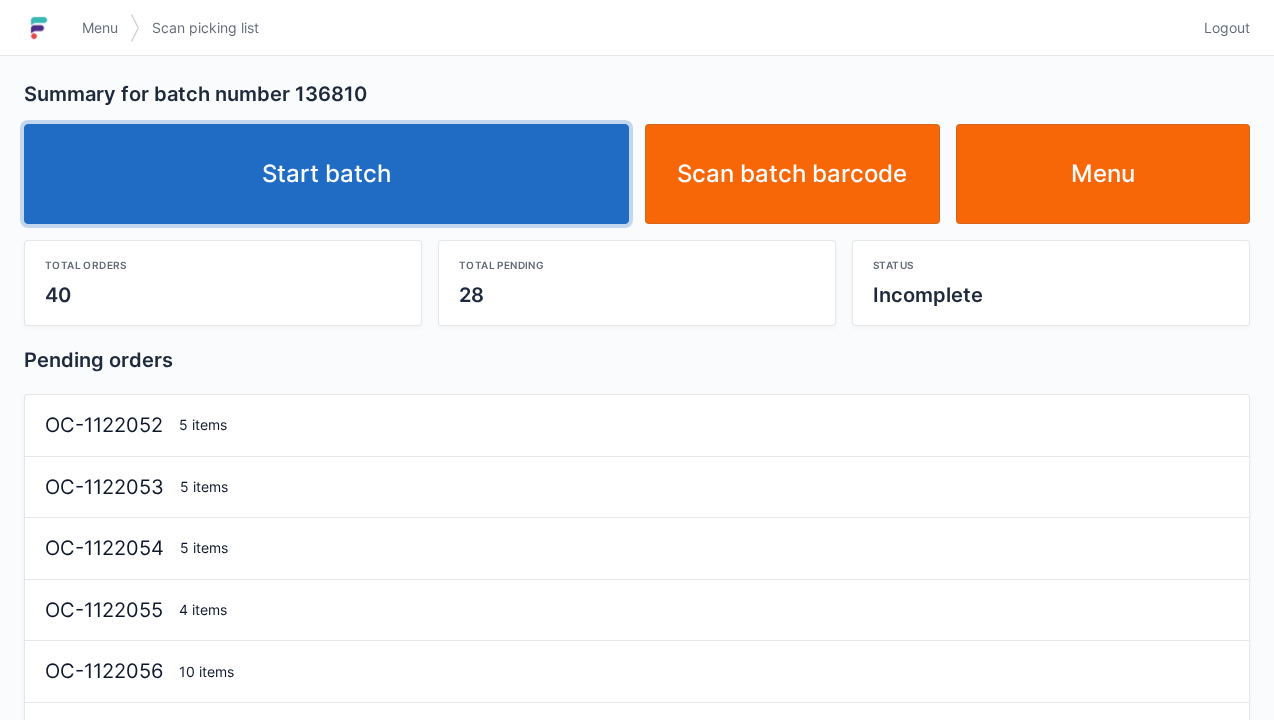 click on "Start batch" at bounding box center (326, 174) 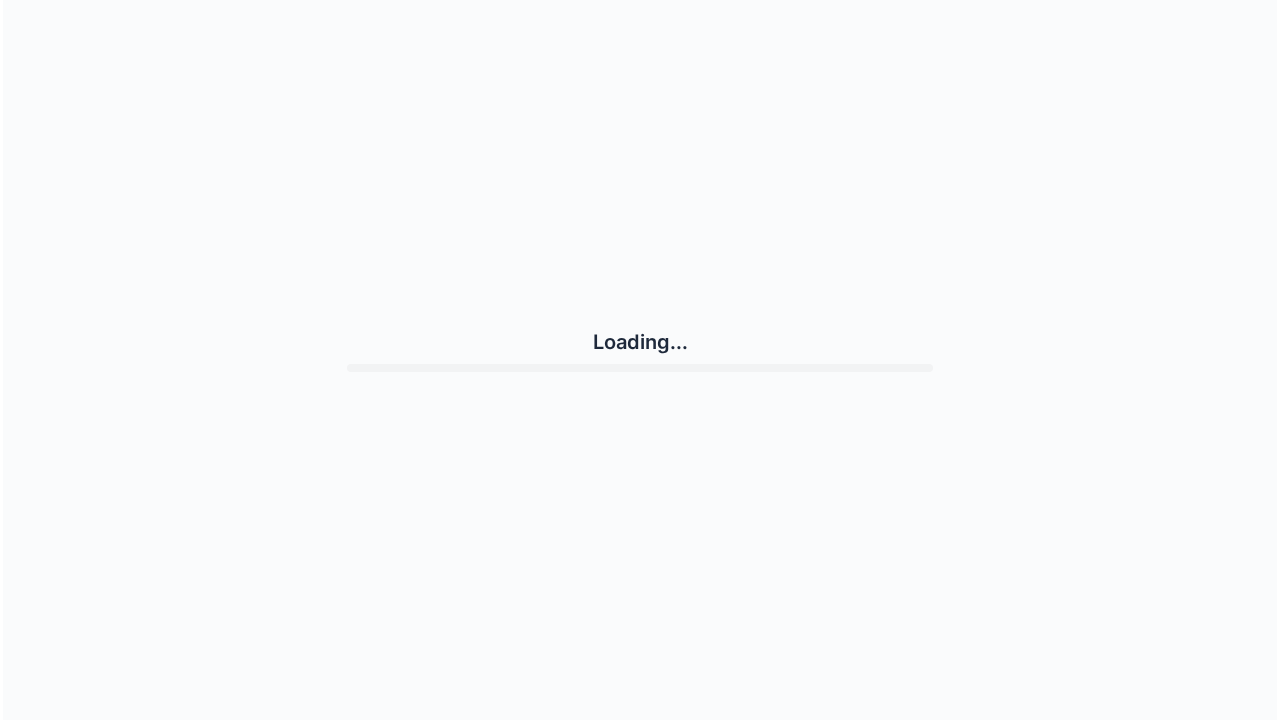 scroll, scrollTop: 0, scrollLeft: 0, axis: both 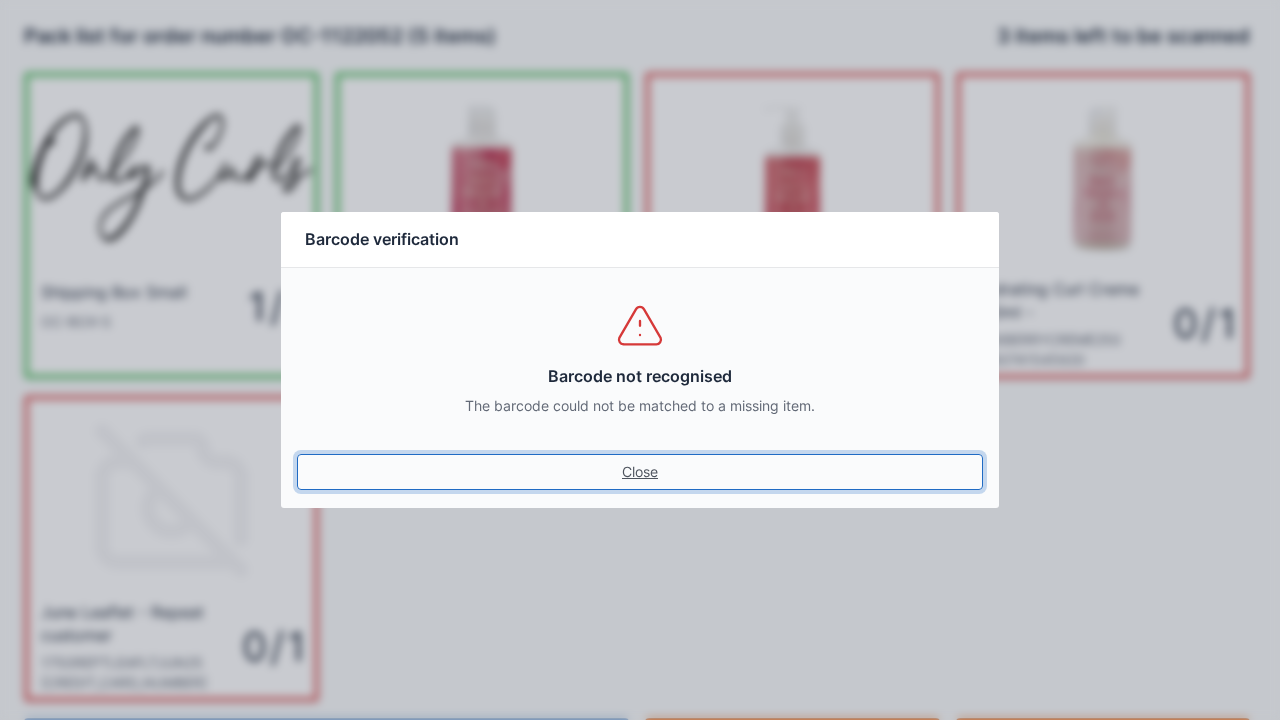 click on "Close" at bounding box center (640, 472) 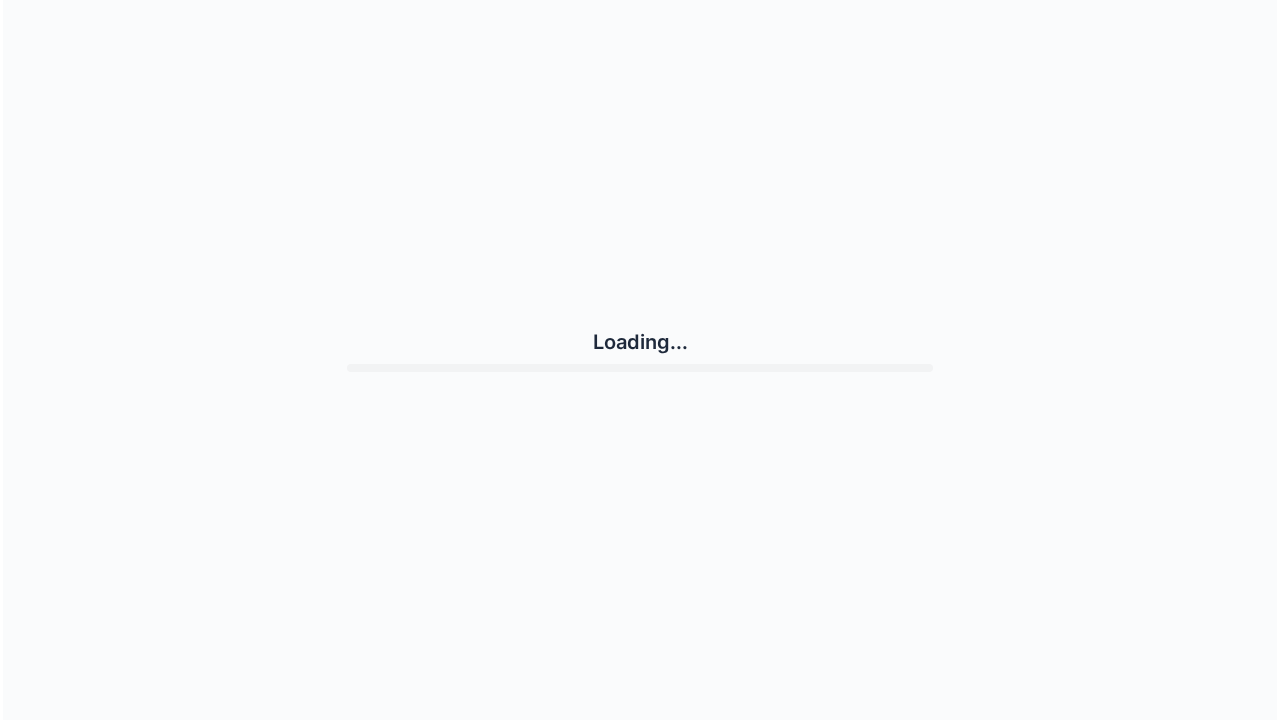 scroll, scrollTop: 0, scrollLeft: 0, axis: both 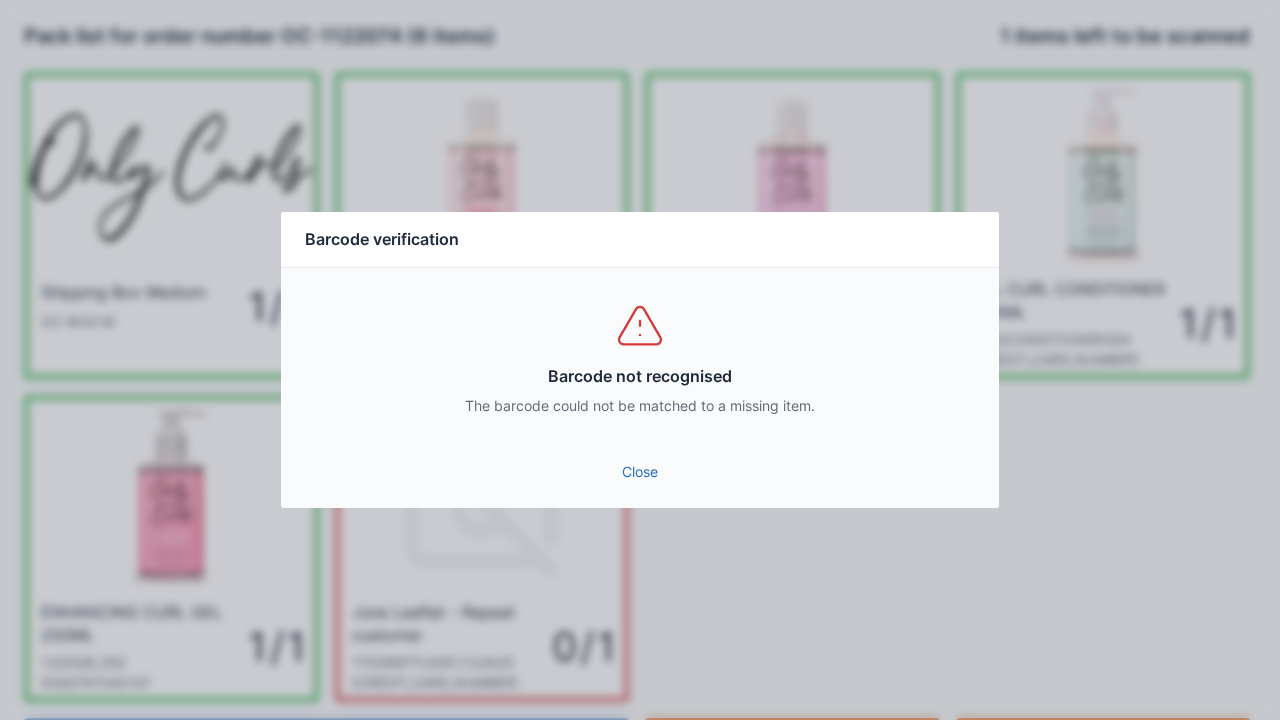 click on "Close" at bounding box center (640, 472) 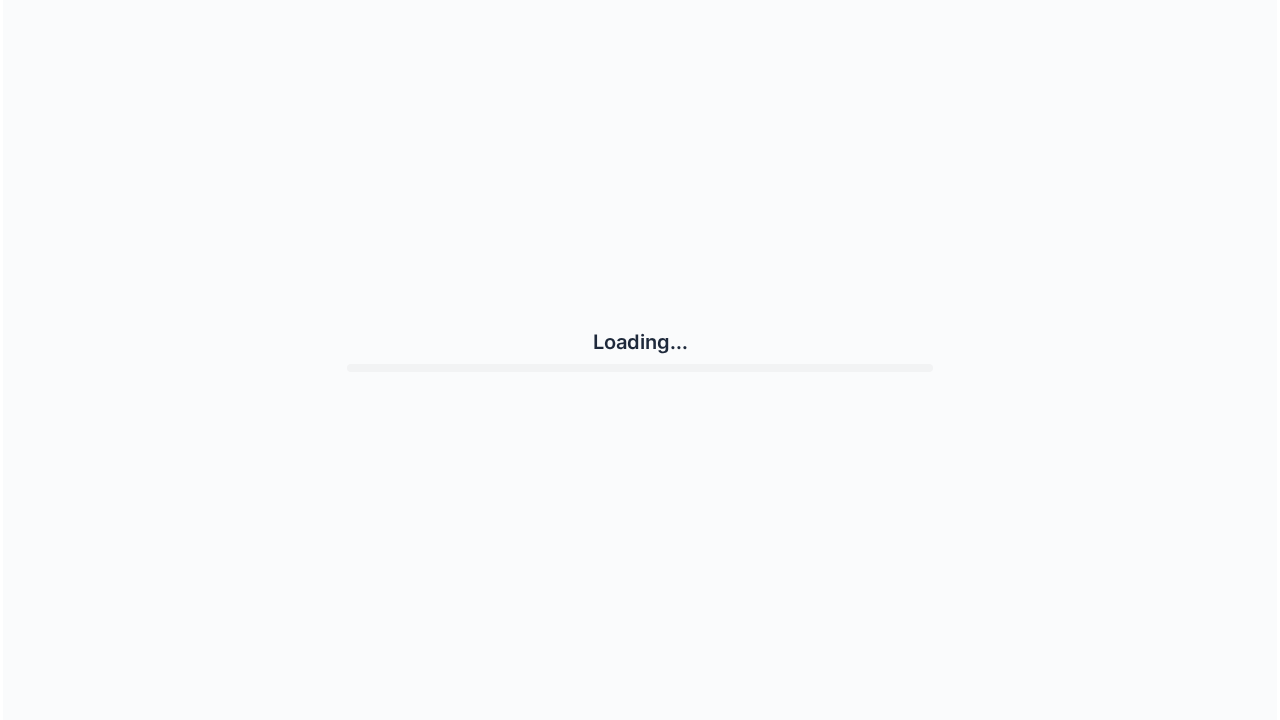 scroll, scrollTop: 0, scrollLeft: 0, axis: both 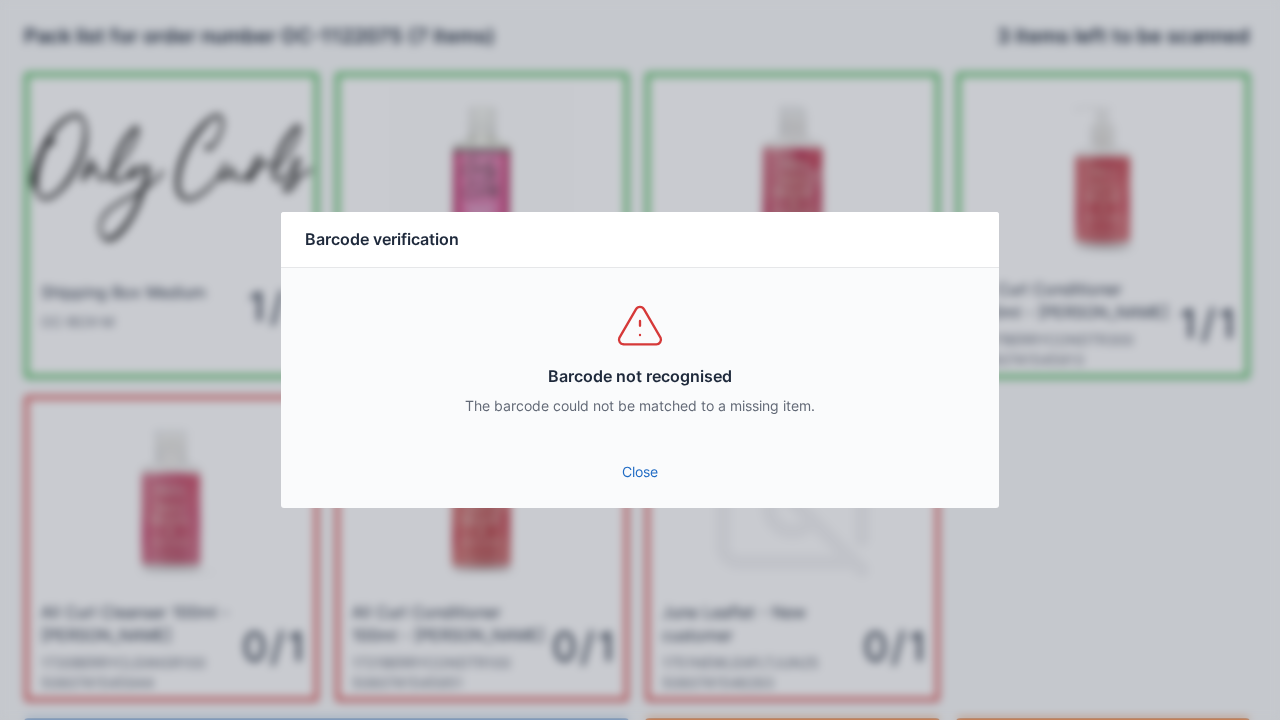 click on "Close" at bounding box center (640, 472) 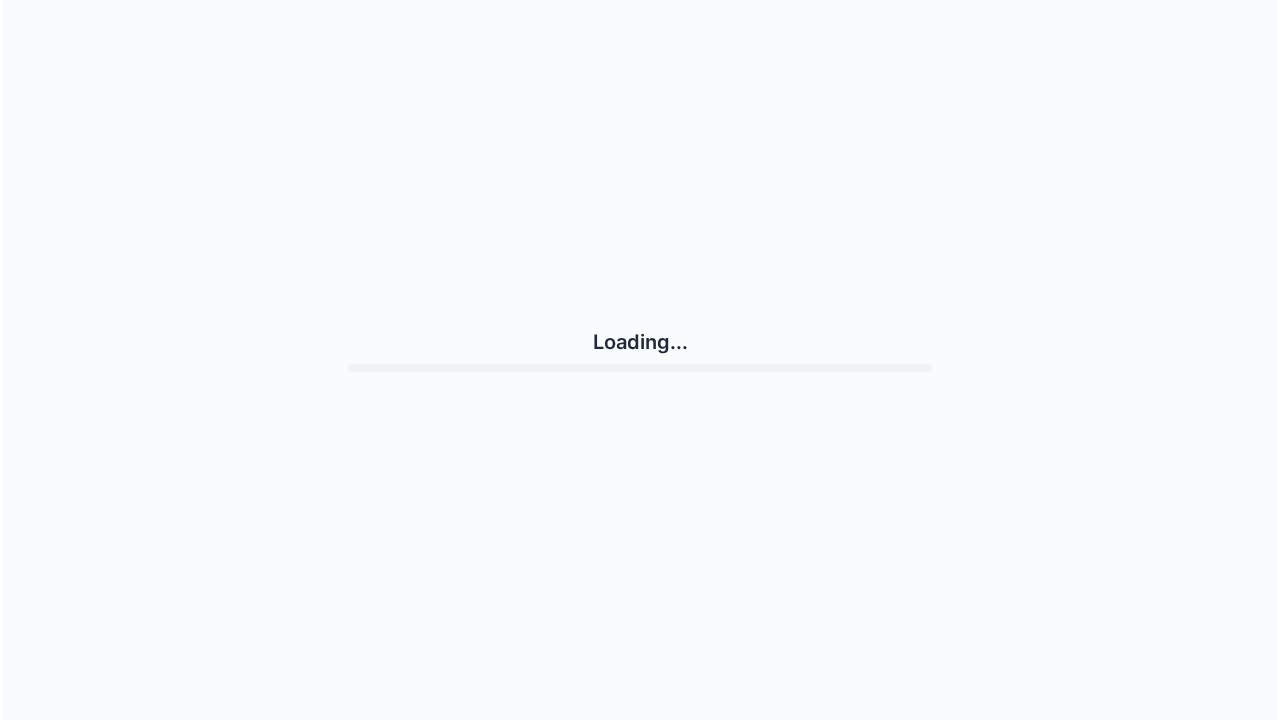 scroll, scrollTop: 0, scrollLeft: 0, axis: both 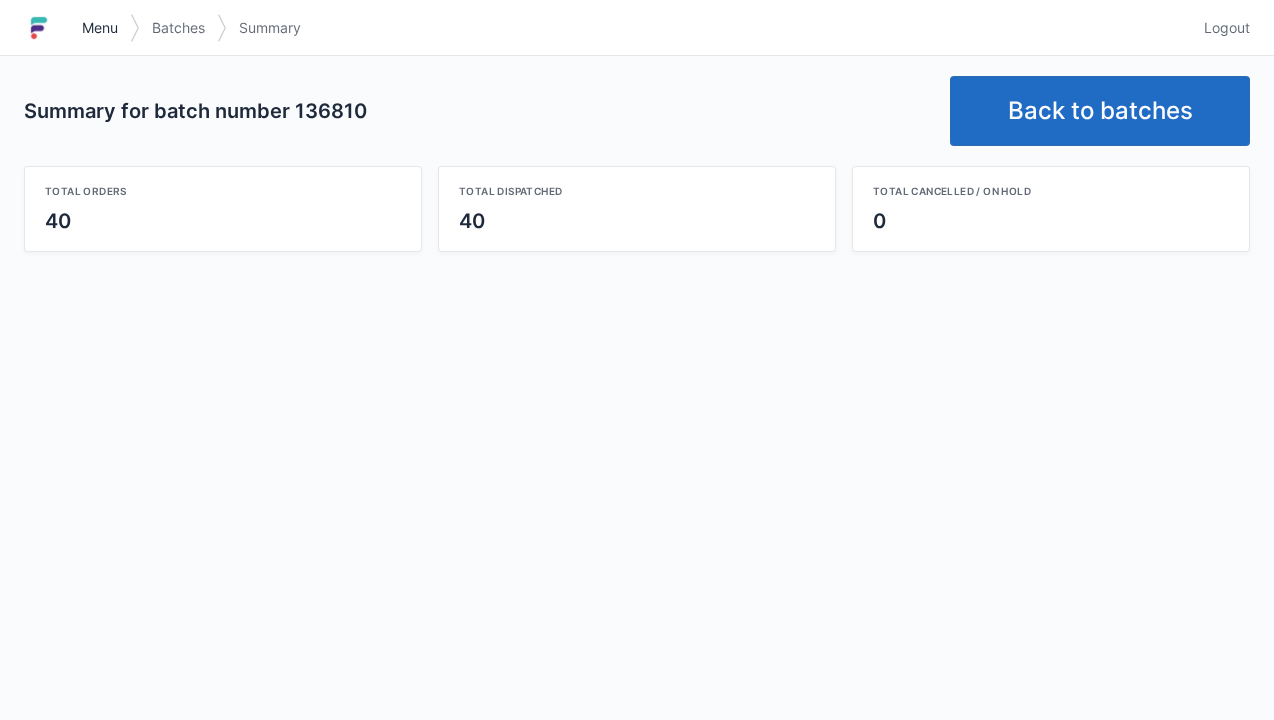 click on "Menu" at bounding box center (100, 28) 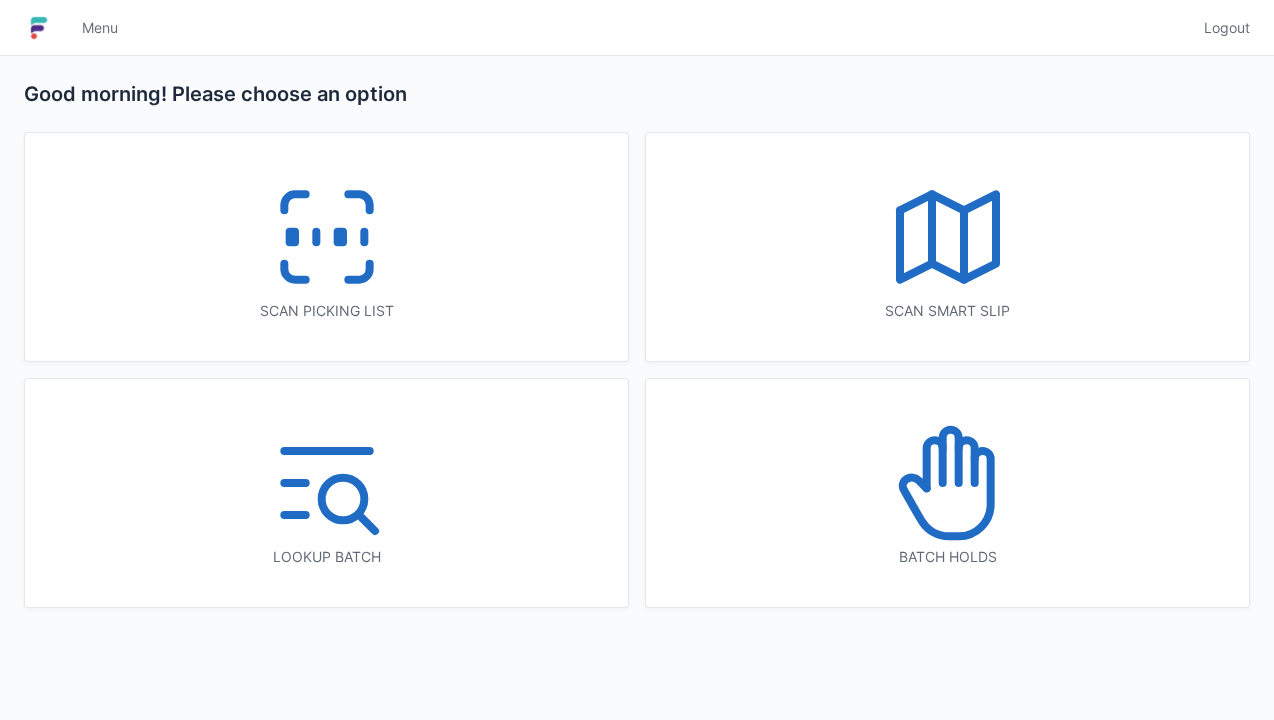 scroll, scrollTop: 0, scrollLeft: 0, axis: both 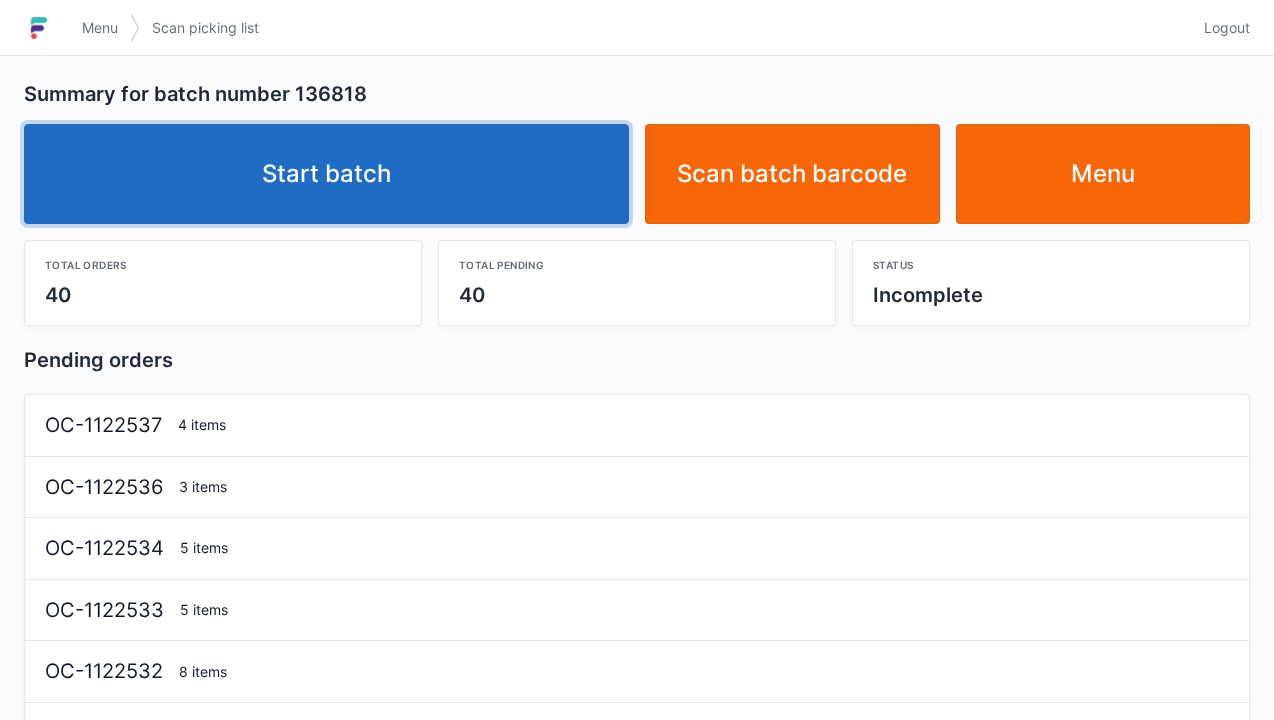 click on "Start batch" at bounding box center (326, 174) 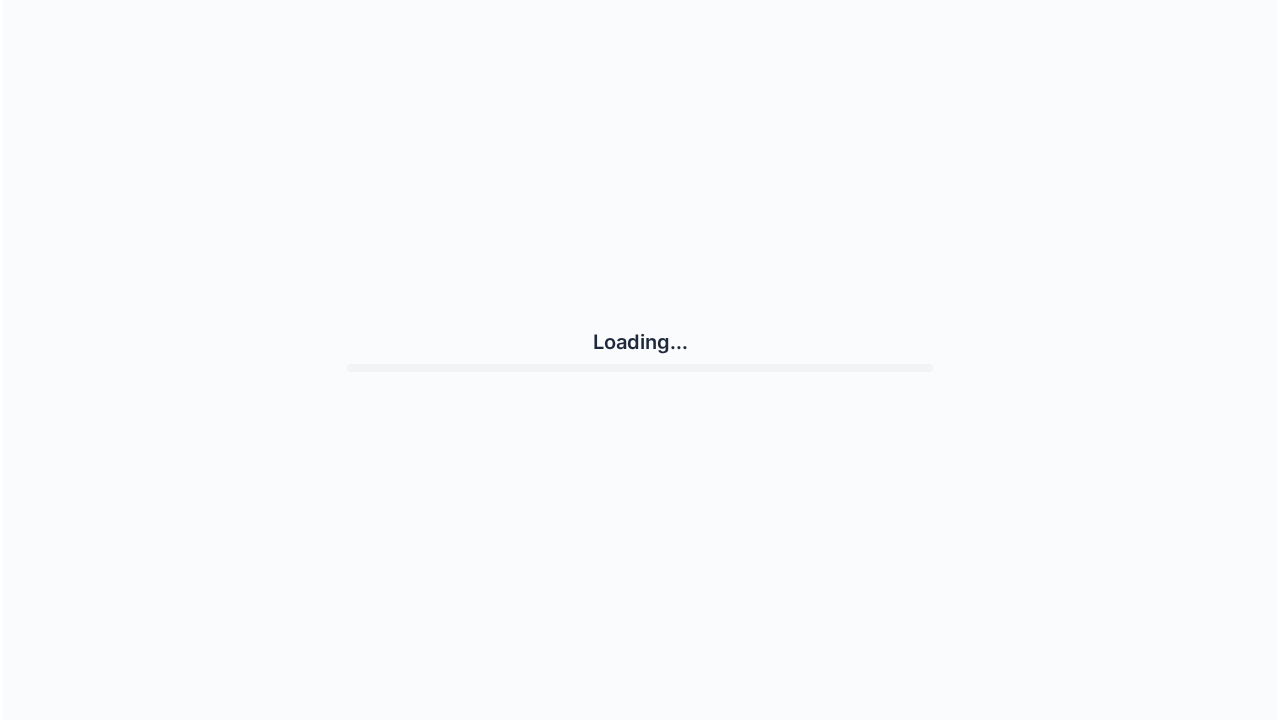 scroll, scrollTop: 0, scrollLeft: 0, axis: both 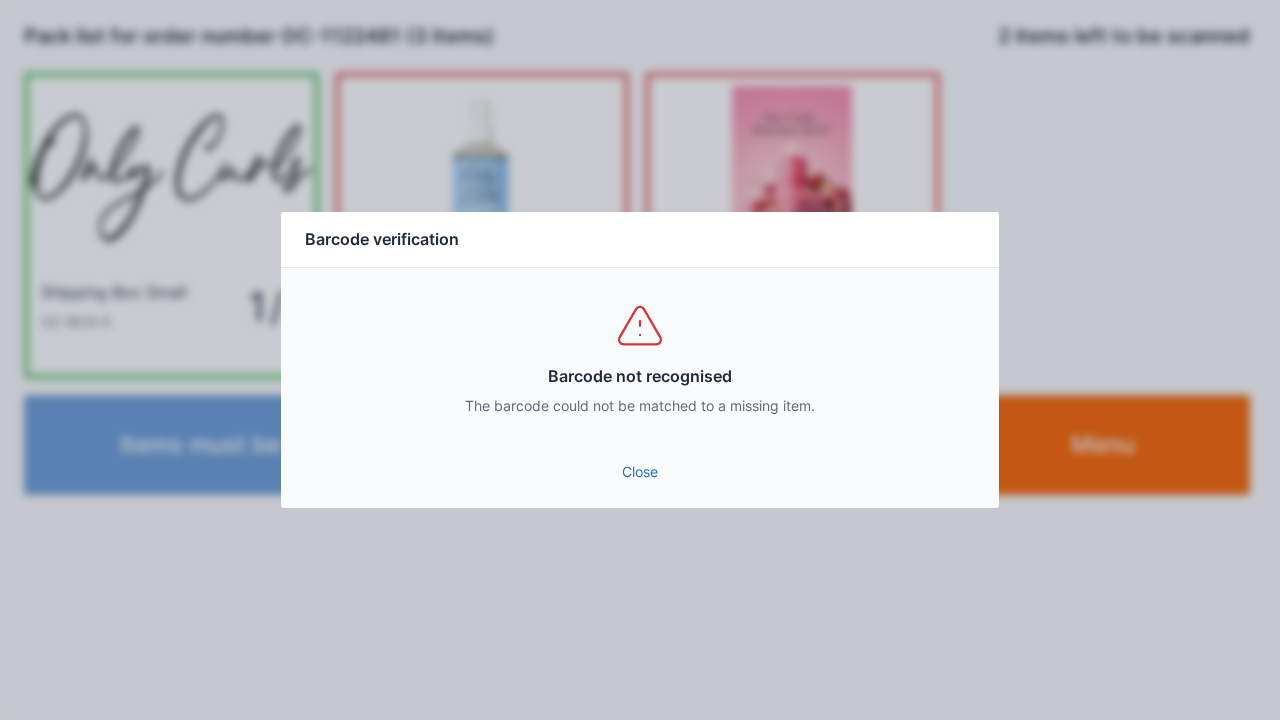 click on "Close" at bounding box center [640, 472] 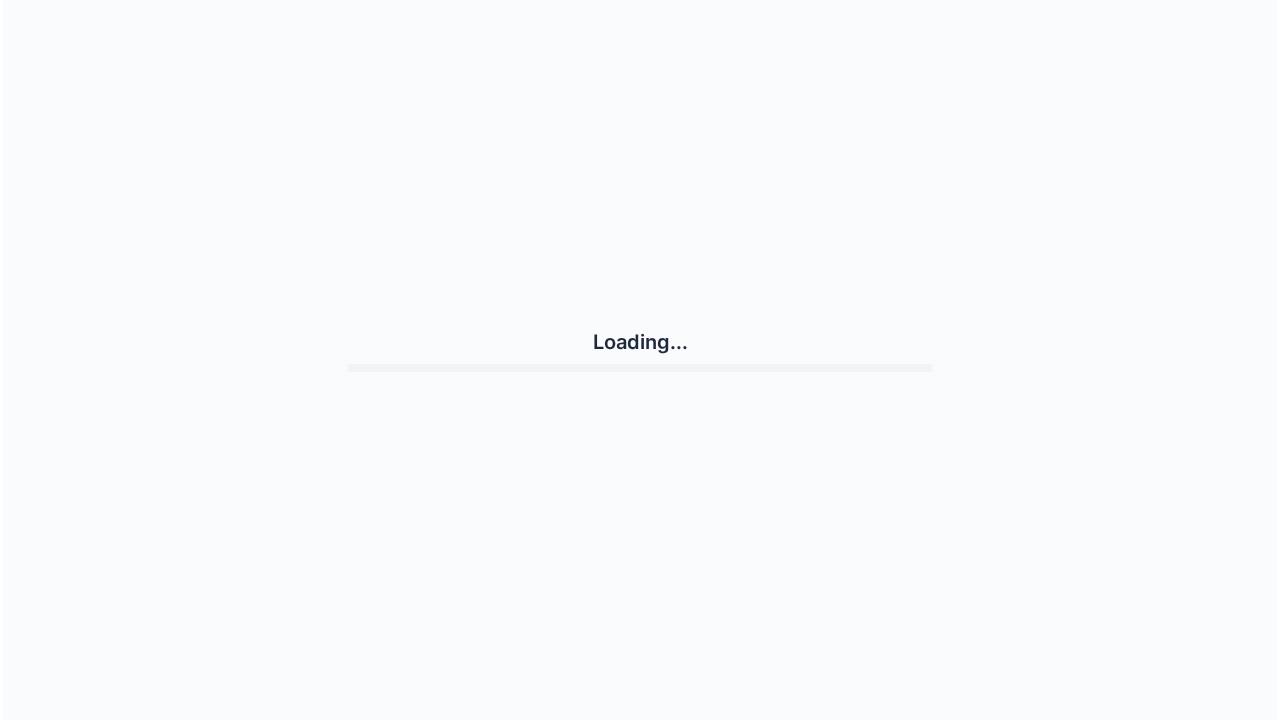 scroll, scrollTop: 0, scrollLeft: 0, axis: both 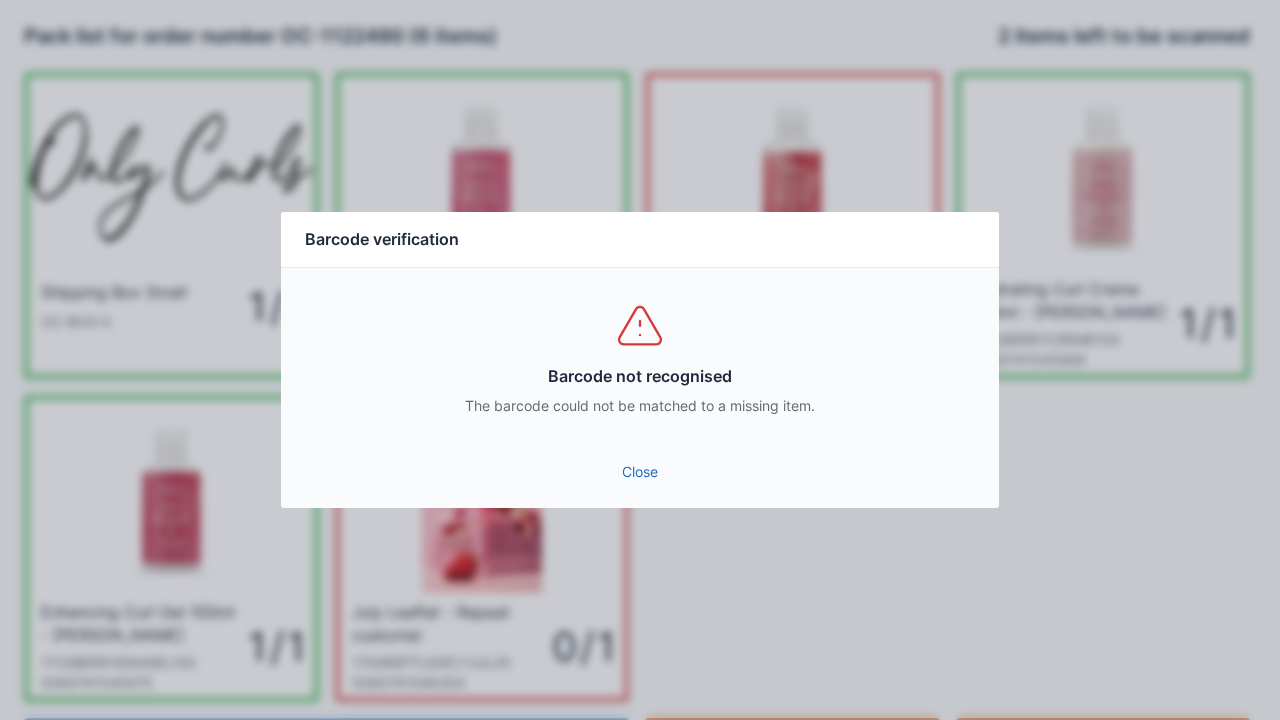 click on "Close" at bounding box center (640, 472) 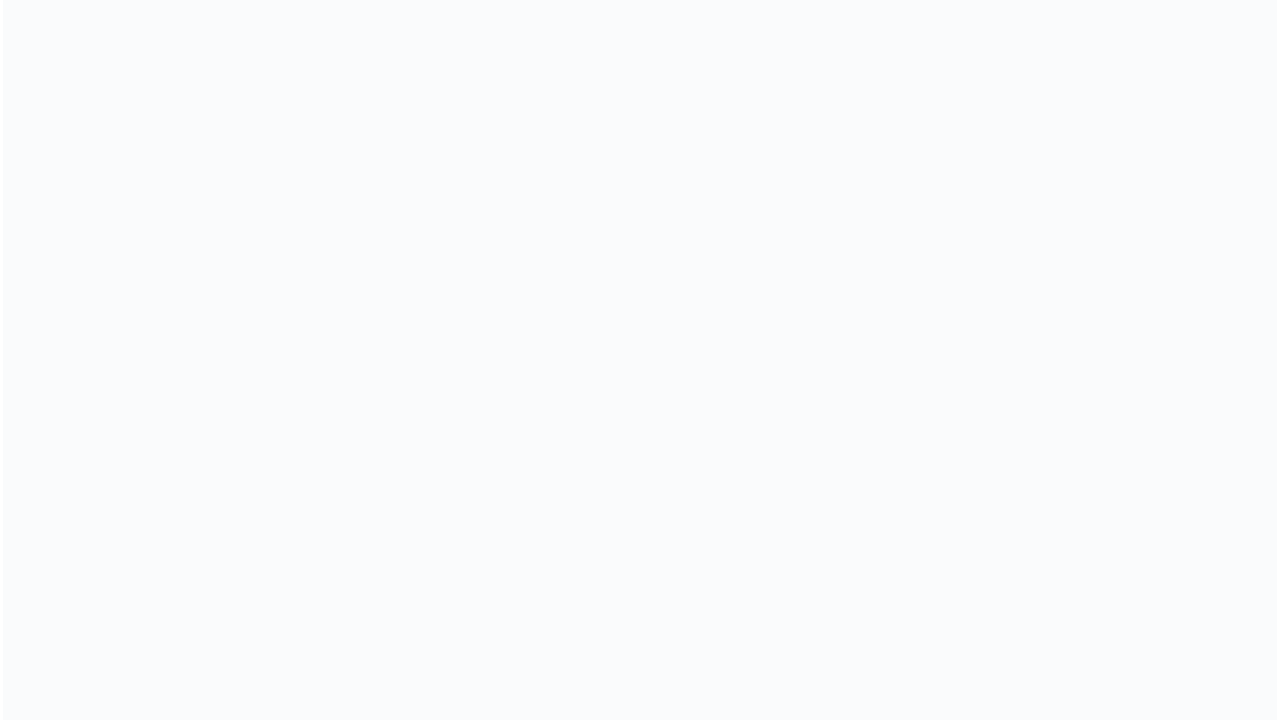 scroll, scrollTop: 0, scrollLeft: 0, axis: both 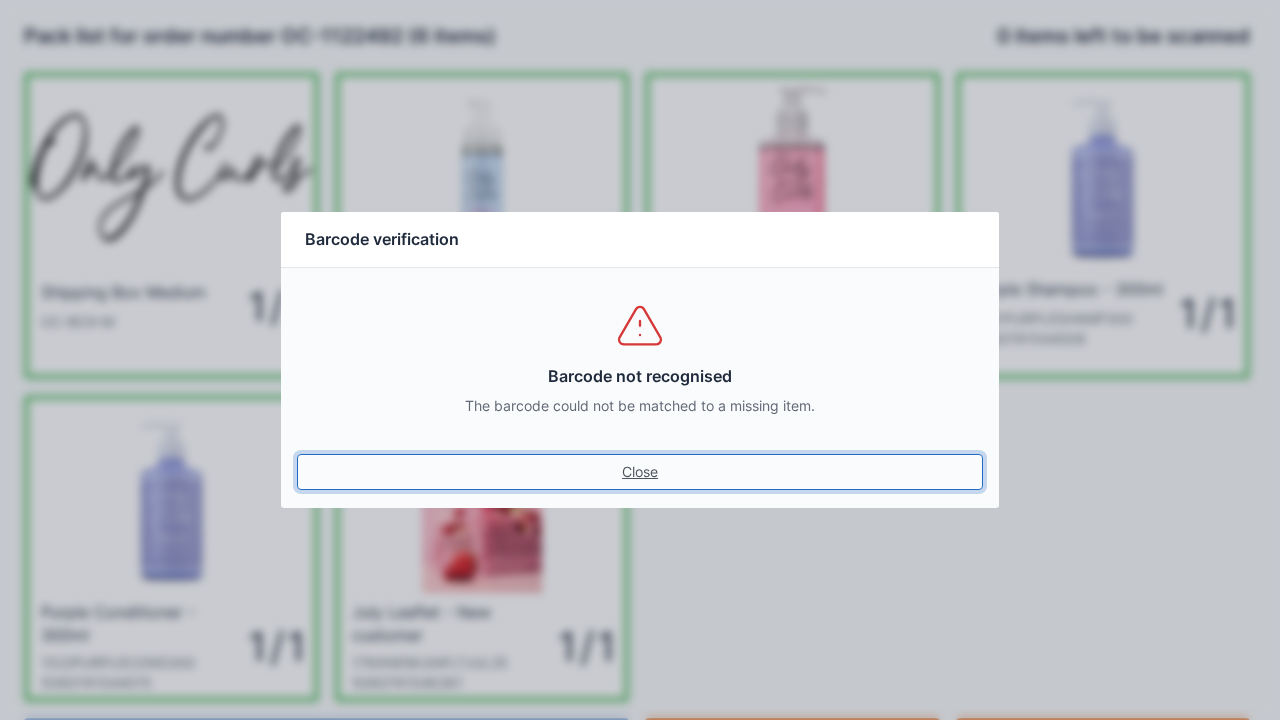 click on "Close" at bounding box center [640, 472] 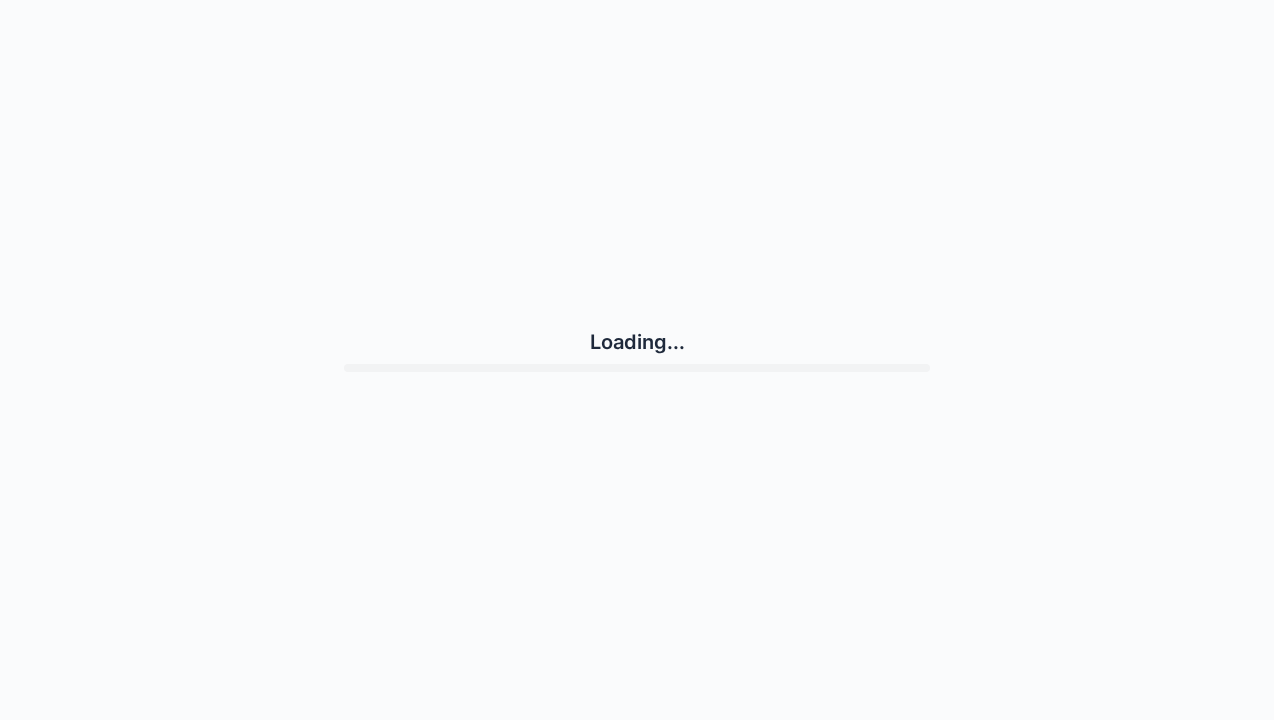 scroll, scrollTop: 0, scrollLeft: 0, axis: both 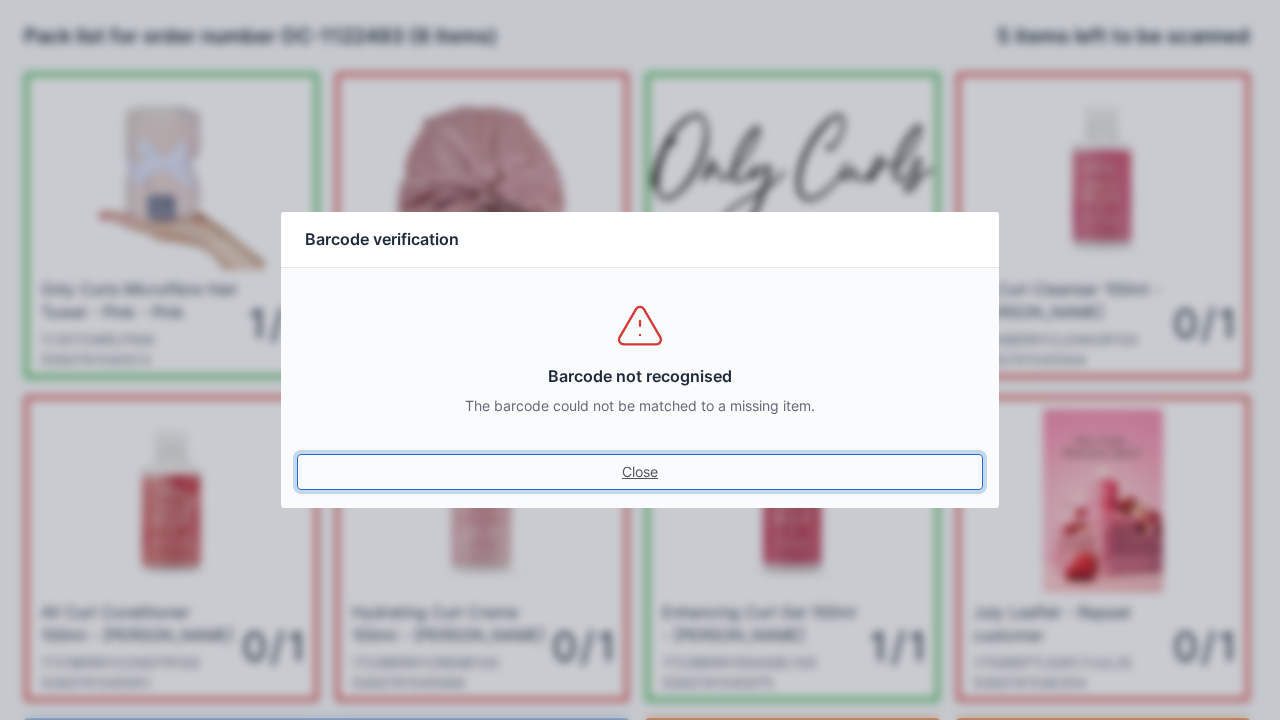 click on "Close" at bounding box center (640, 472) 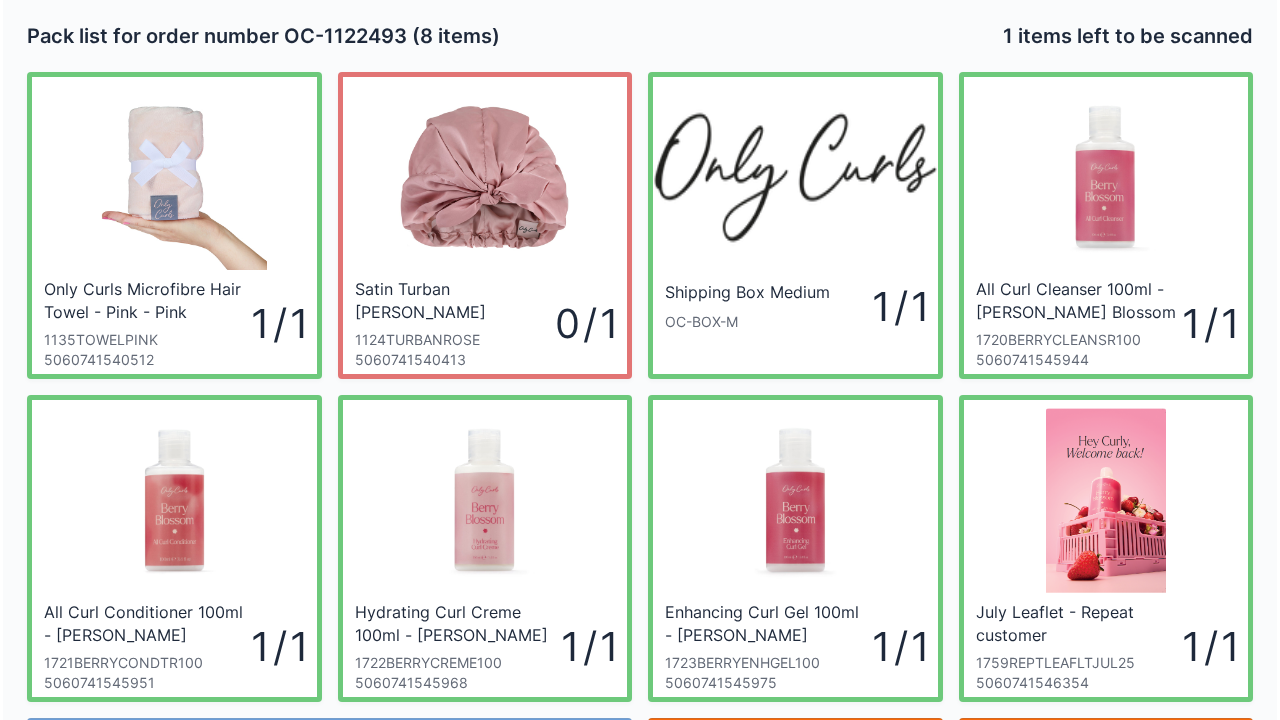 scroll, scrollTop: 116, scrollLeft: 0, axis: vertical 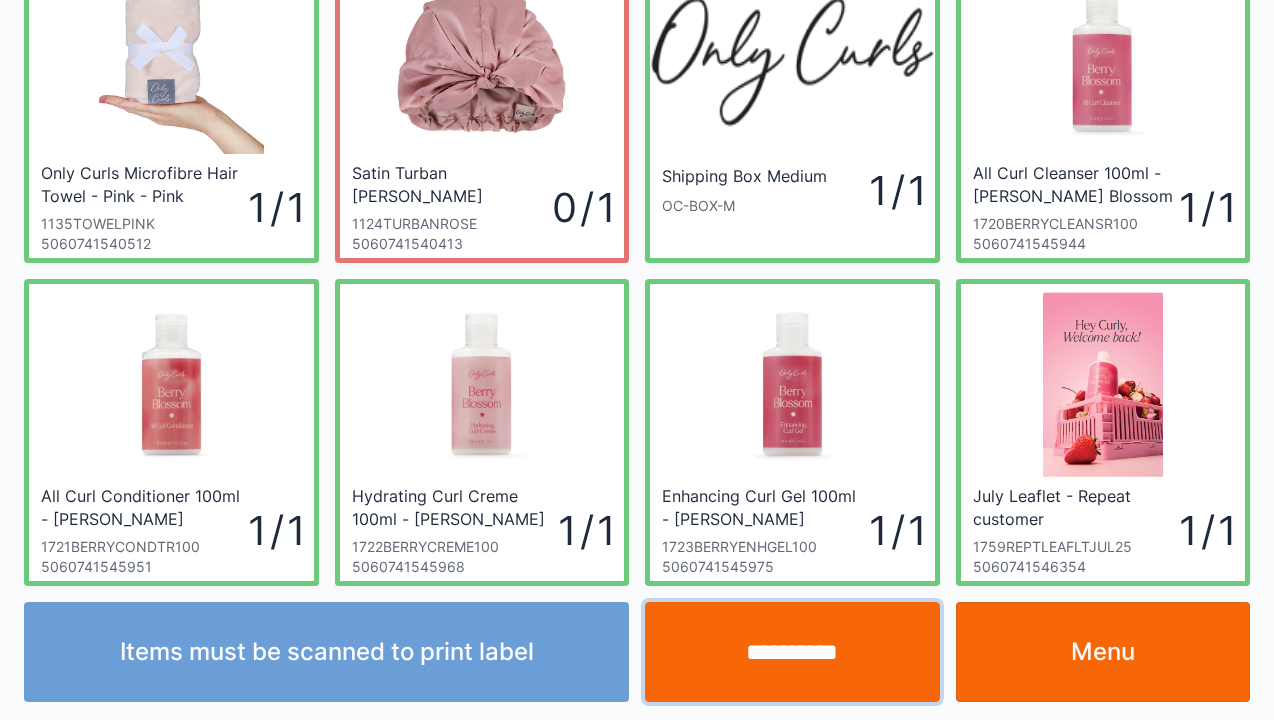 click on "**********" at bounding box center (792, 652) 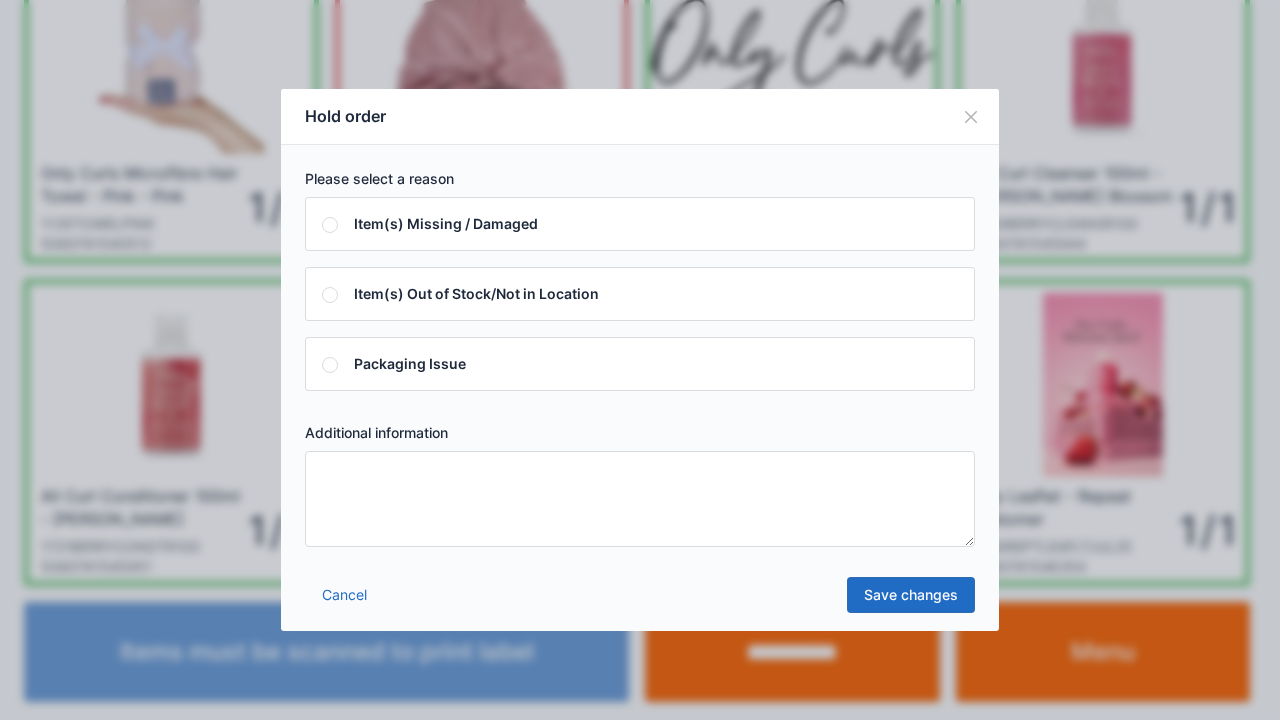 click at bounding box center [640, 499] 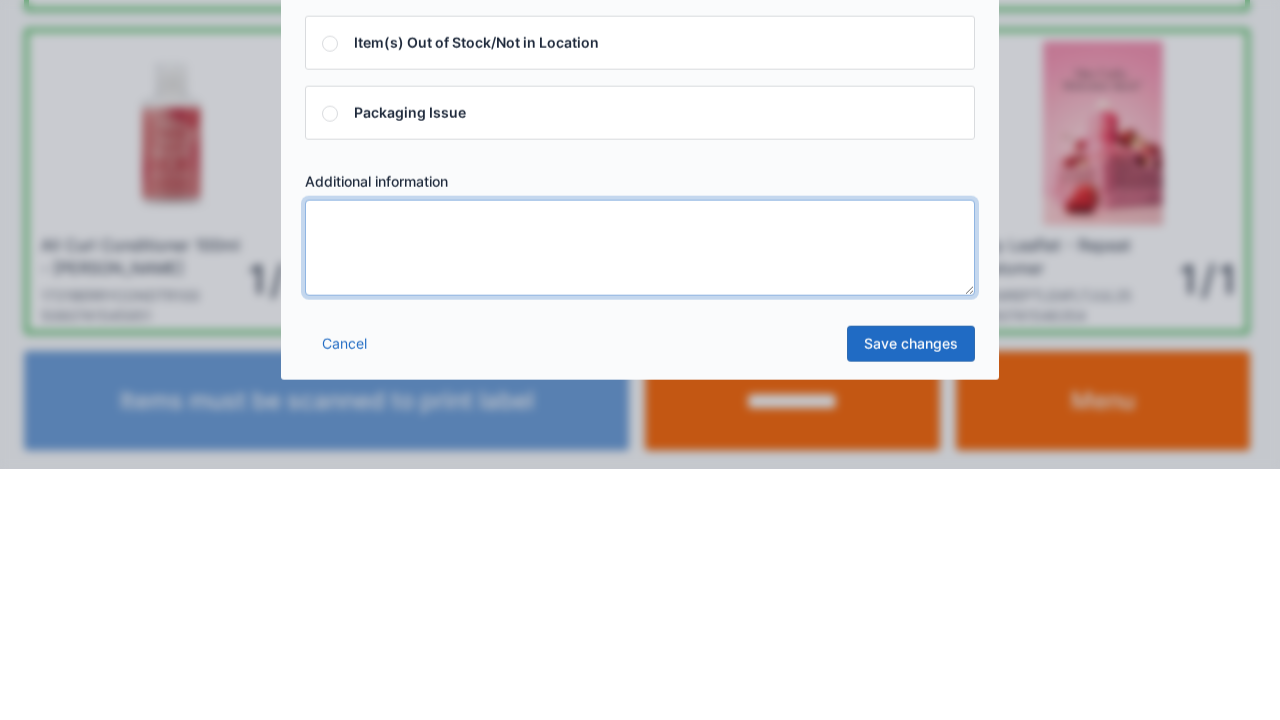 scroll, scrollTop: 116, scrollLeft: 0, axis: vertical 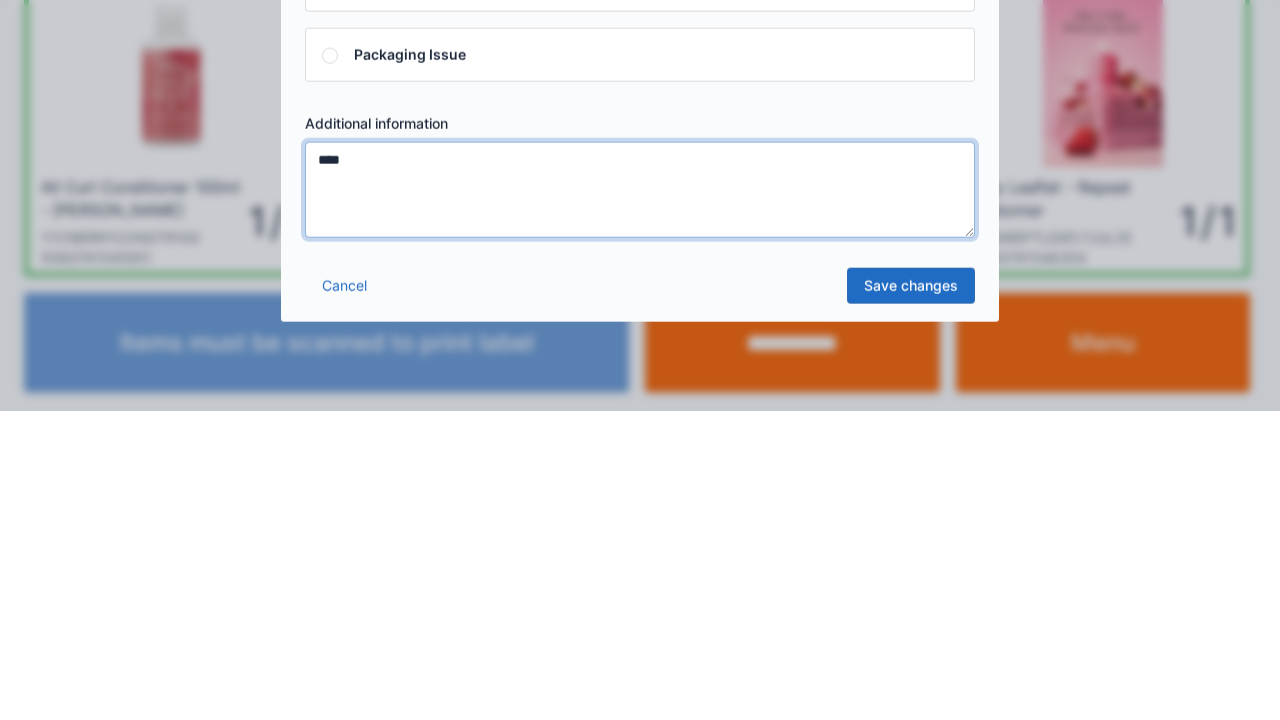 type on "****" 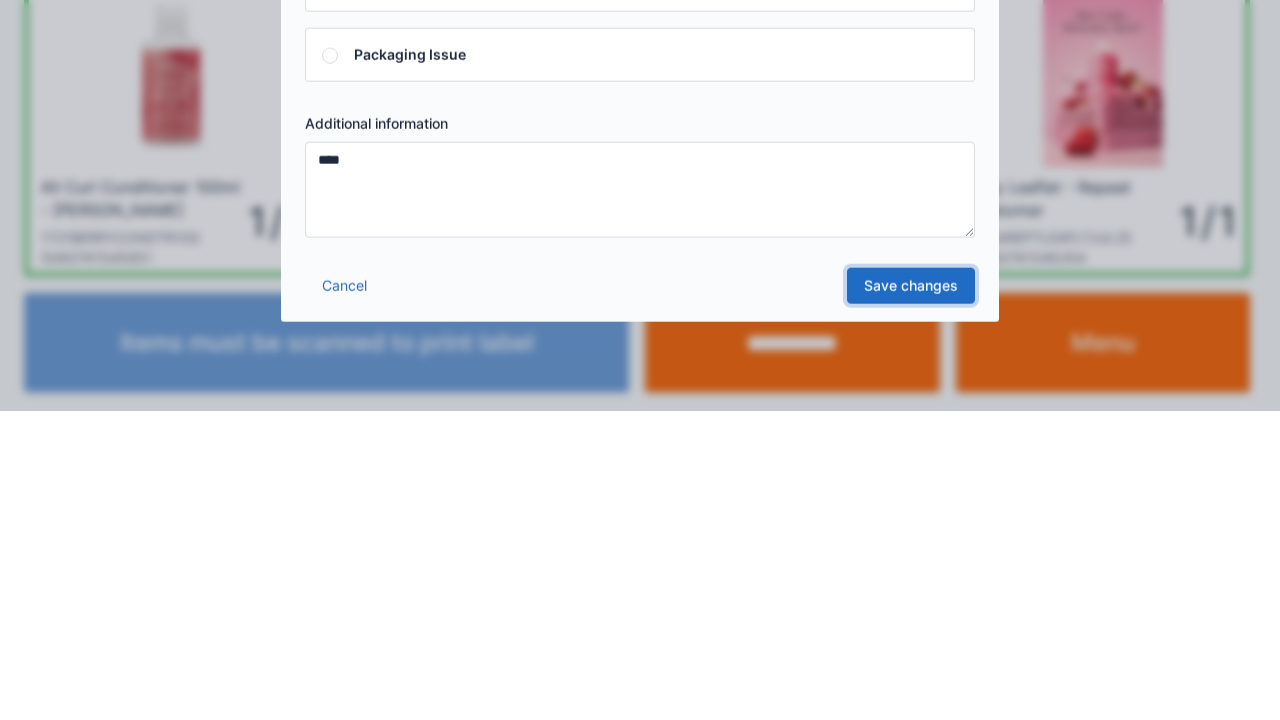 click on "Save changes" at bounding box center [911, 595] 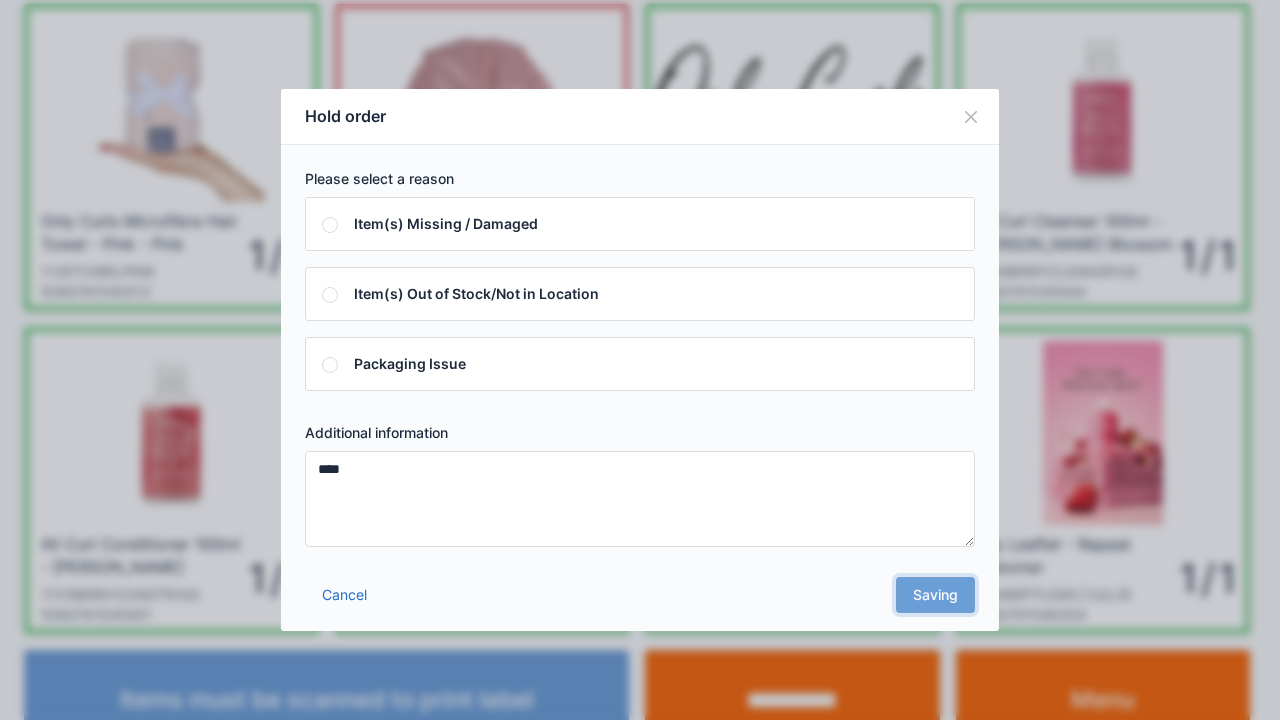 scroll, scrollTop: 0, scrollLeft: 0, axis: both 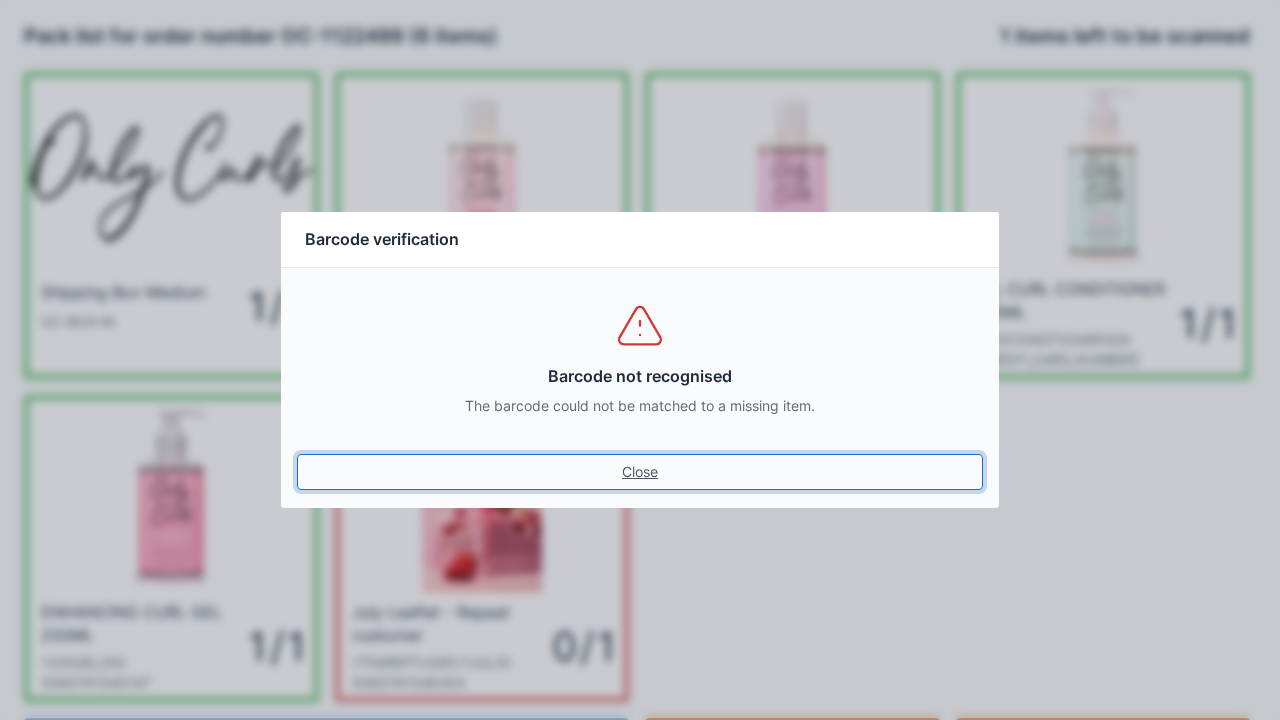 click on "Close" at bounding box center [640, 472] 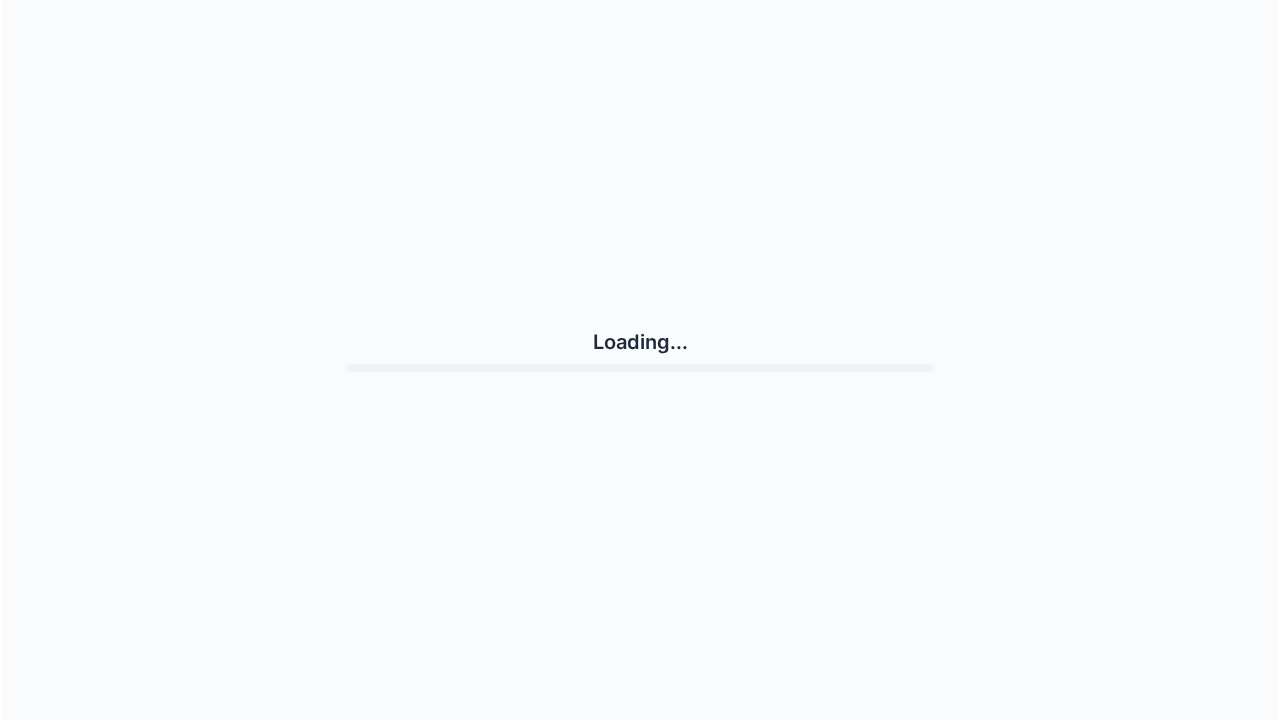 scroll, scrollTop: 0, scrollLeft: 0, axis: both 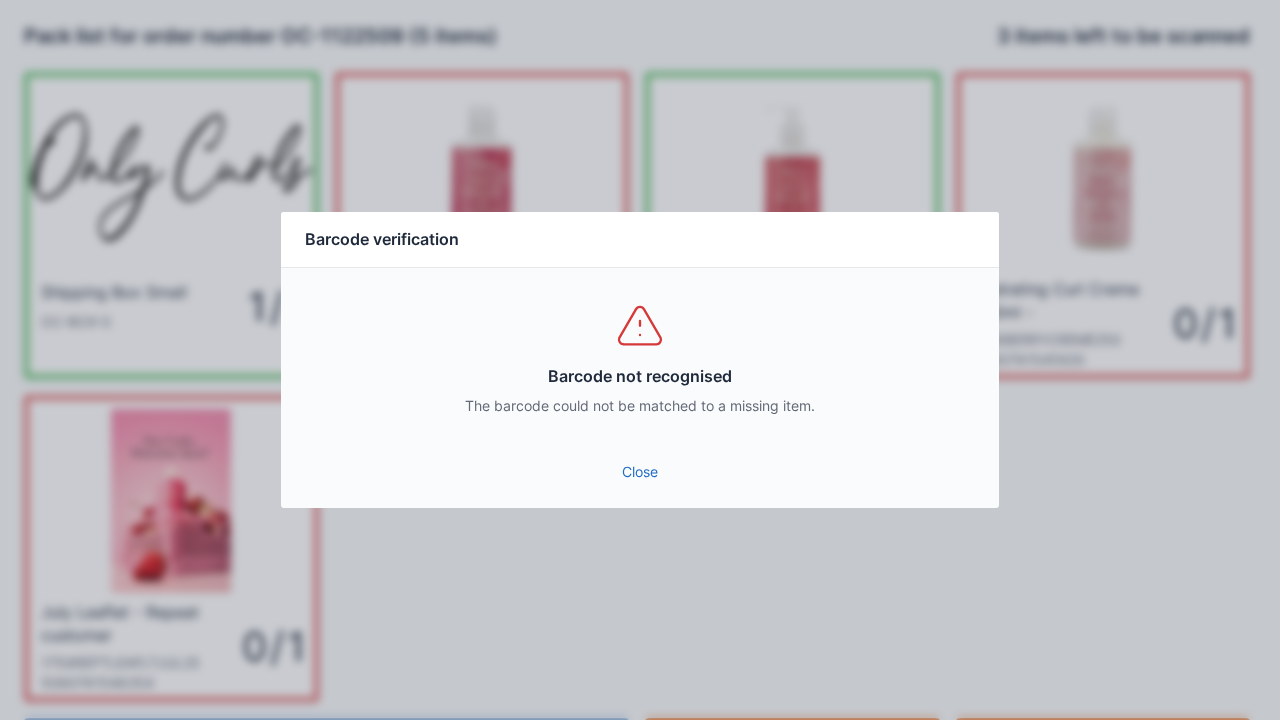 click on "Close" at bounding box center (640, 472) 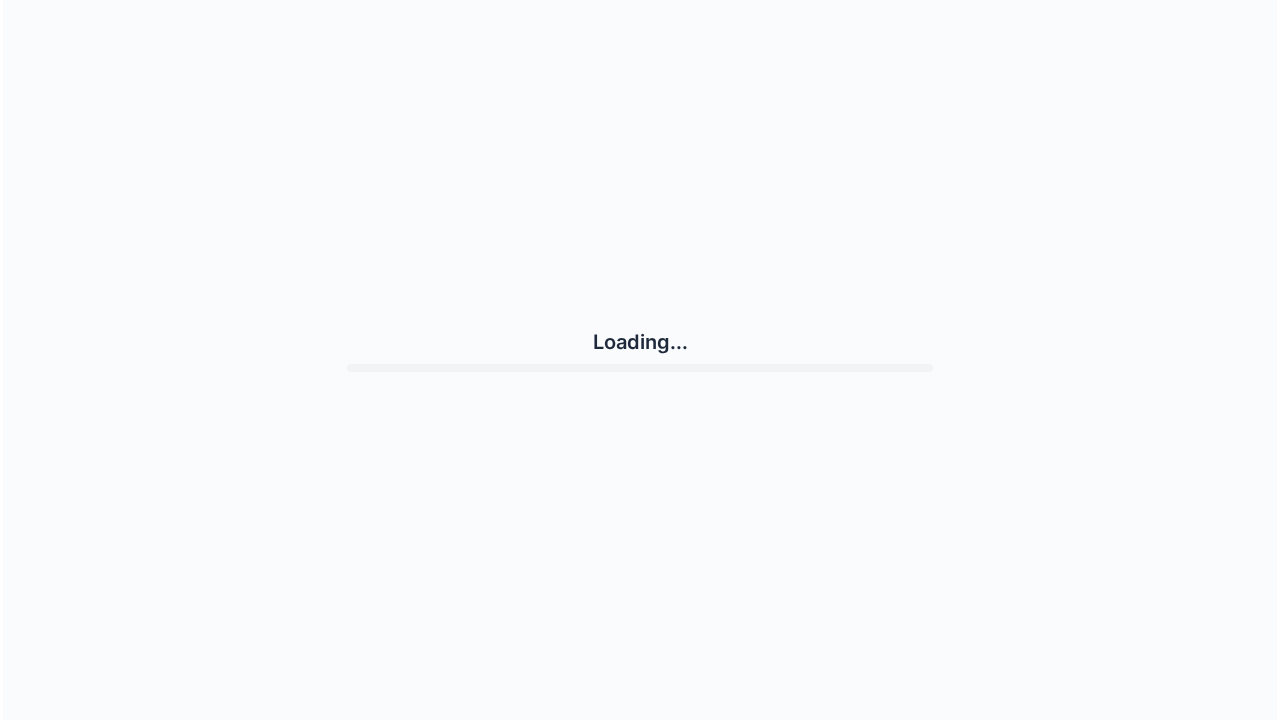 scroll, scrollTop: 0, scrollLeft: 0, axis: both 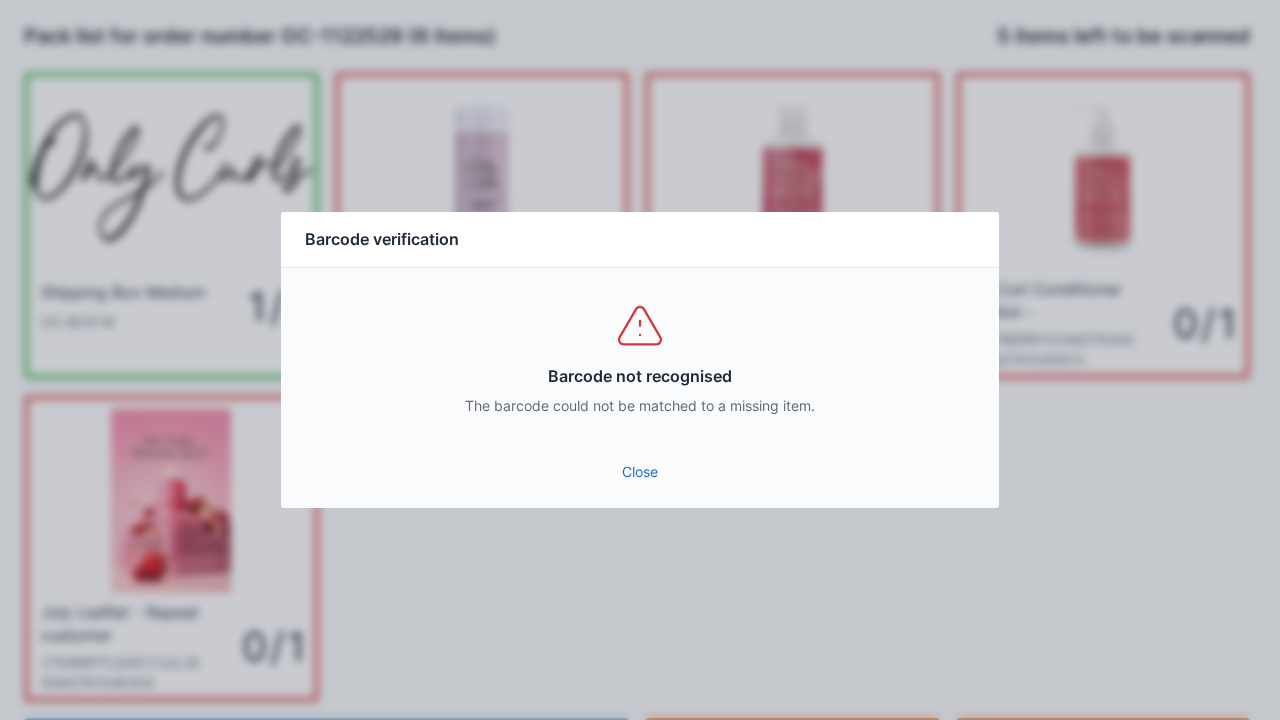 click on "Close" at bounding box center [640, 472] 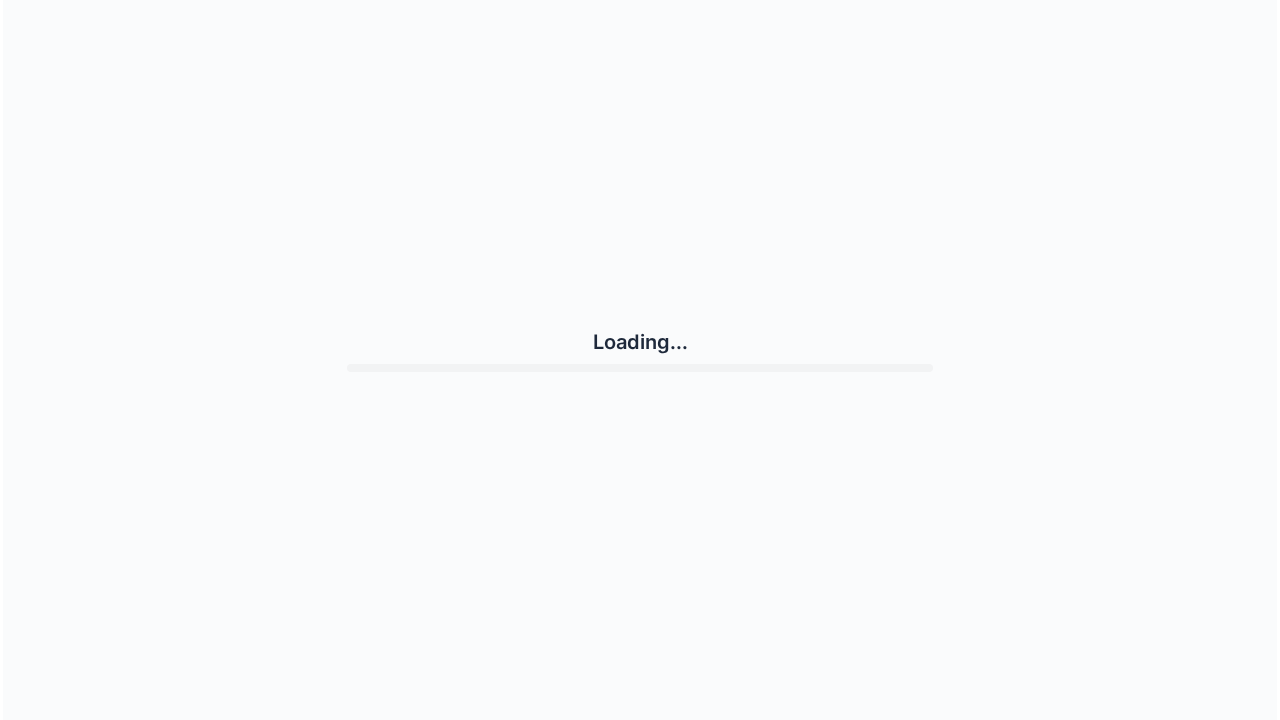 scroll, scrollTop: 0, scrollLeft: 0, axis: both 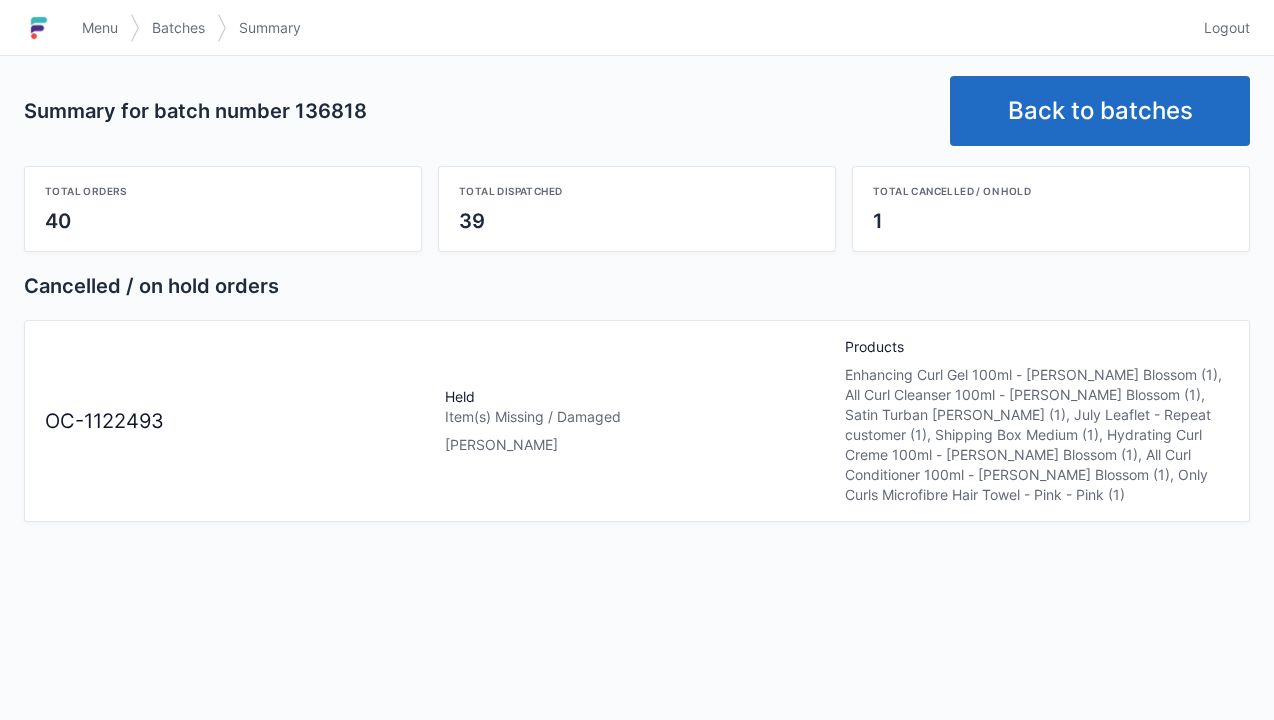click on "Menu" at bounding box center [100, 28] 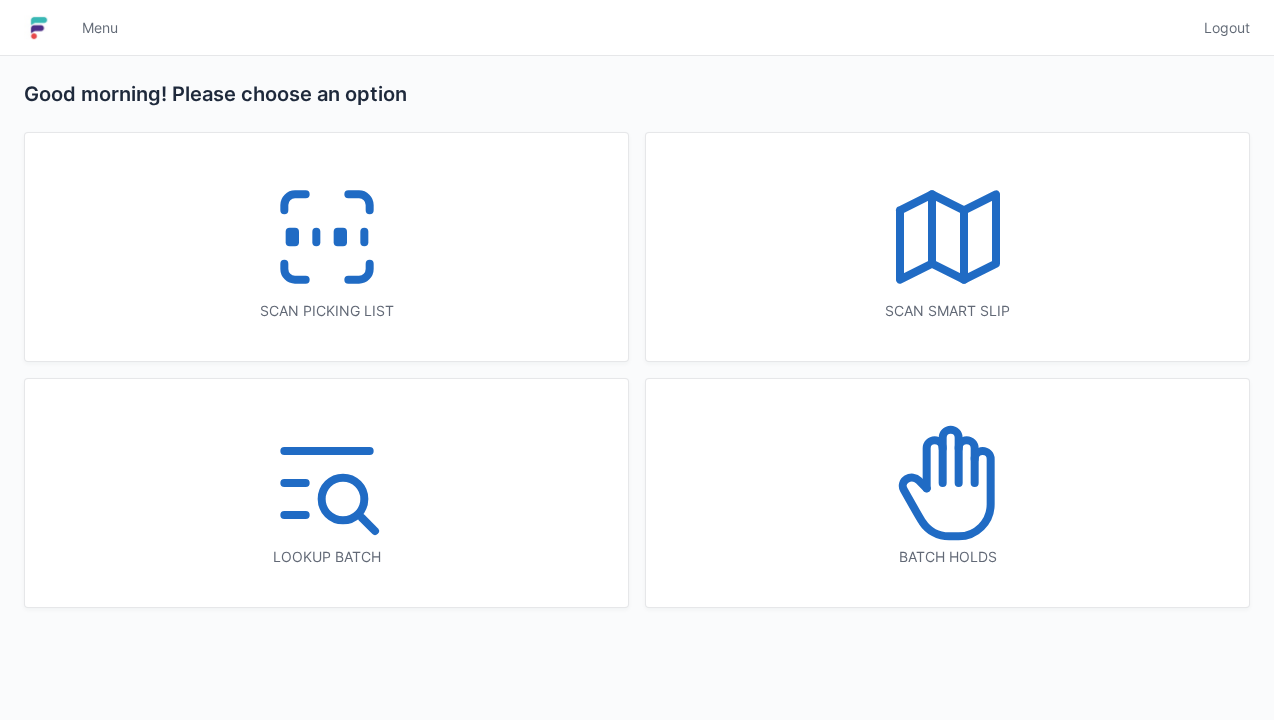 scroll, scrollTop: 0, scrollLeft: 0, axis: both 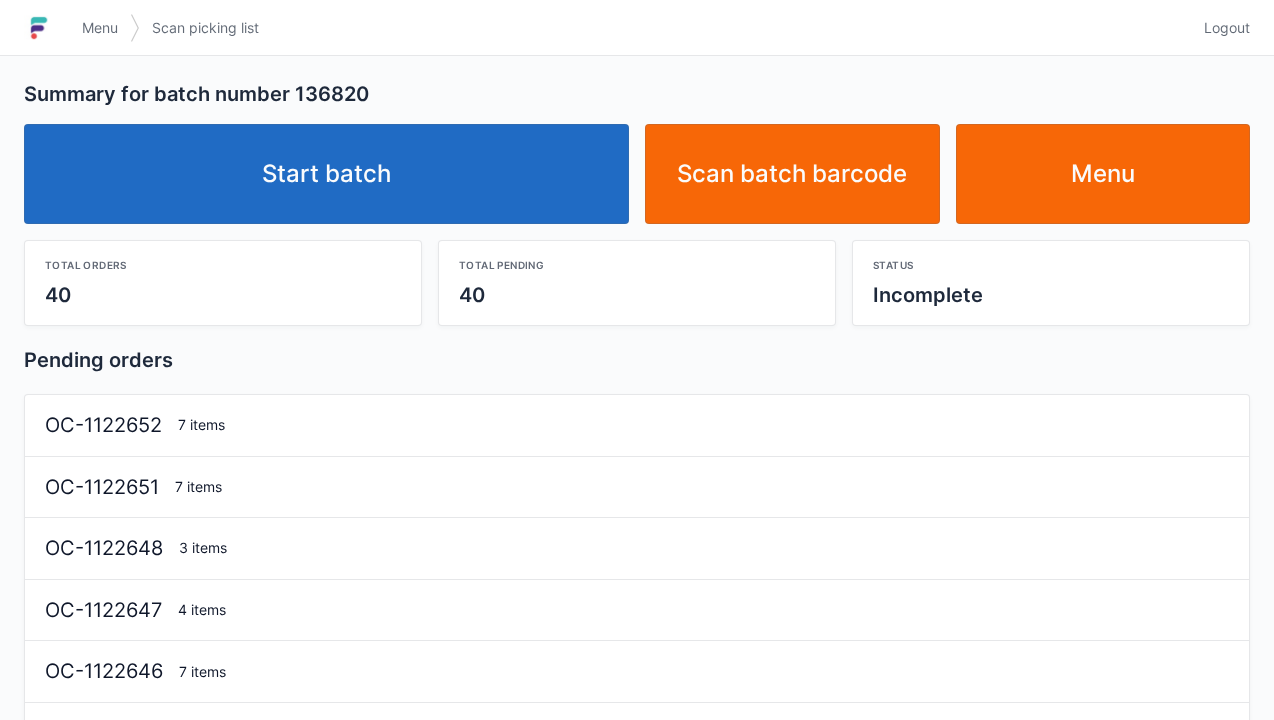 click on "Start batch" at bounding box center [326, 174] 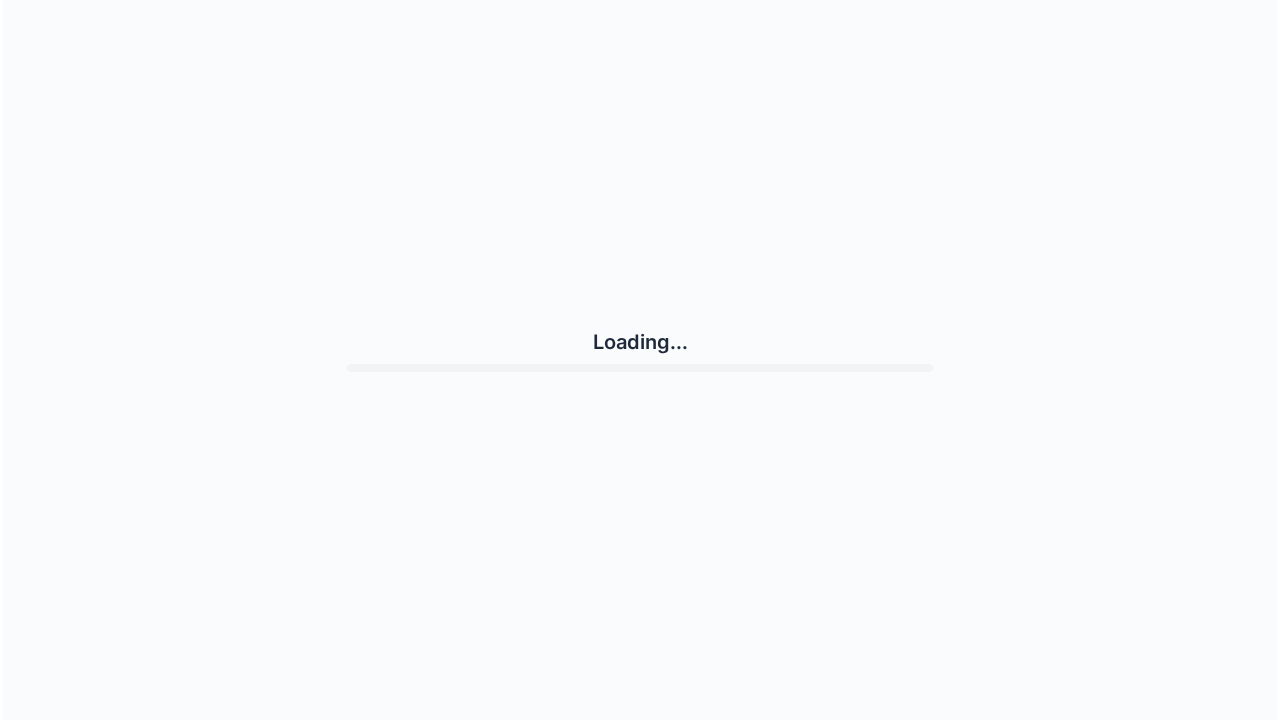 scroll, scrollTop: 0, scrollLeft: 0, axis: both 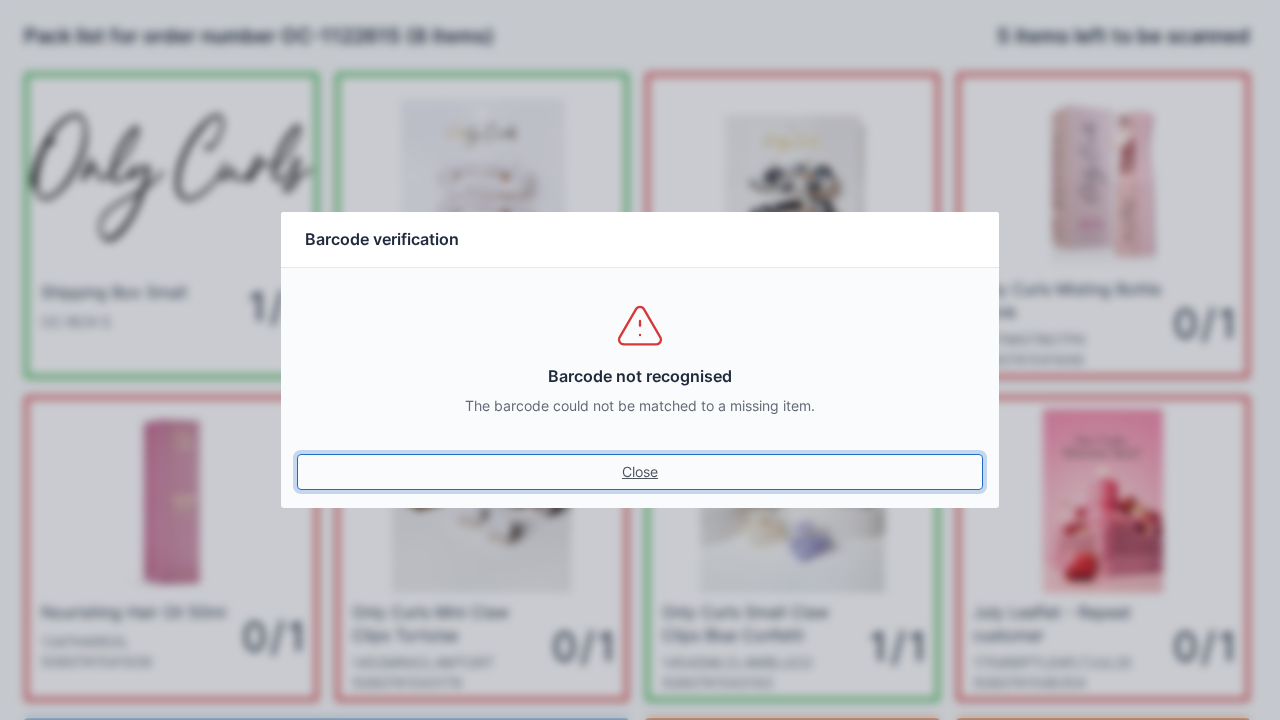 click on "Close" at bounding box center (640, 472) 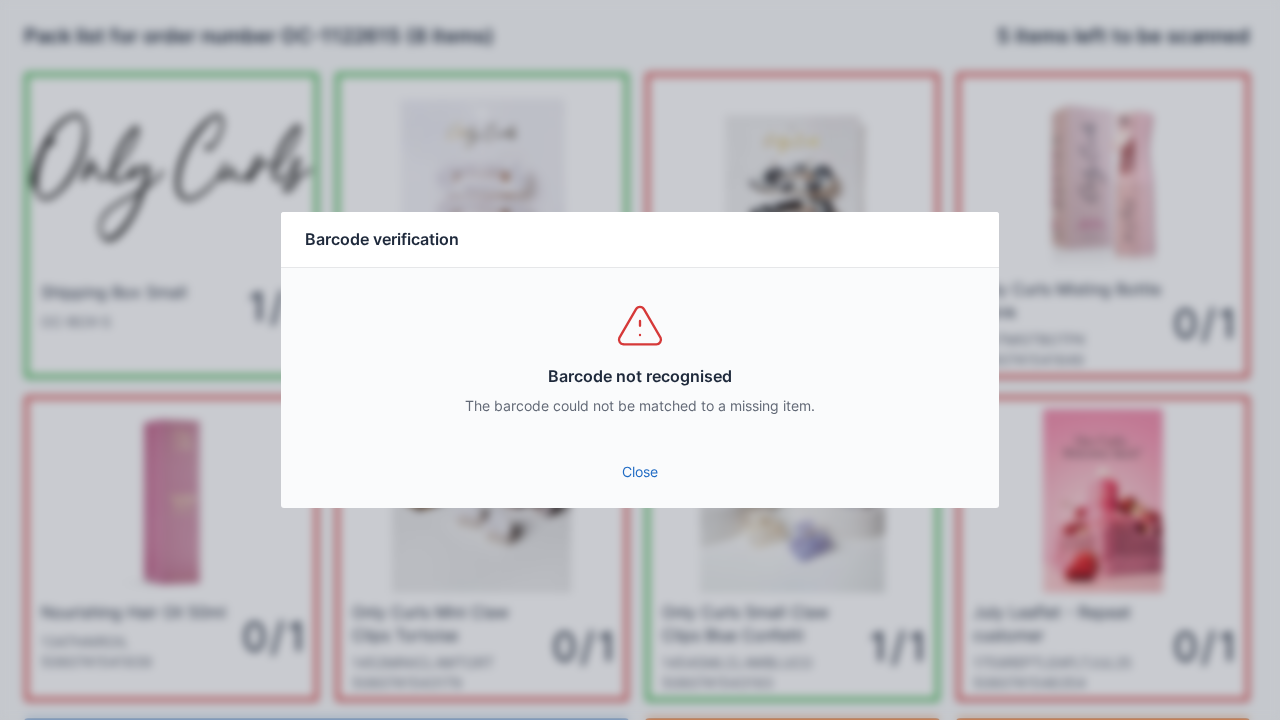 click on "Close" at bounding box center [640, 472] 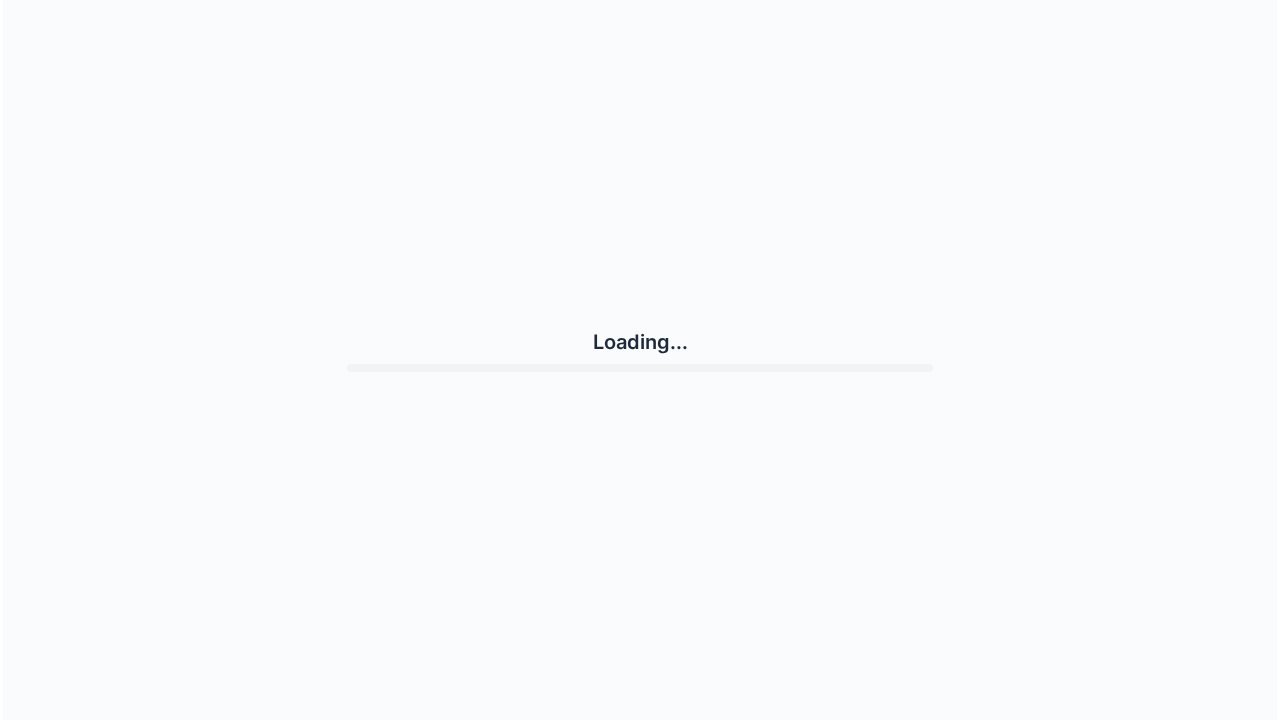 scroll, scrollTop: 0, scrollLeft: 0, axis: both 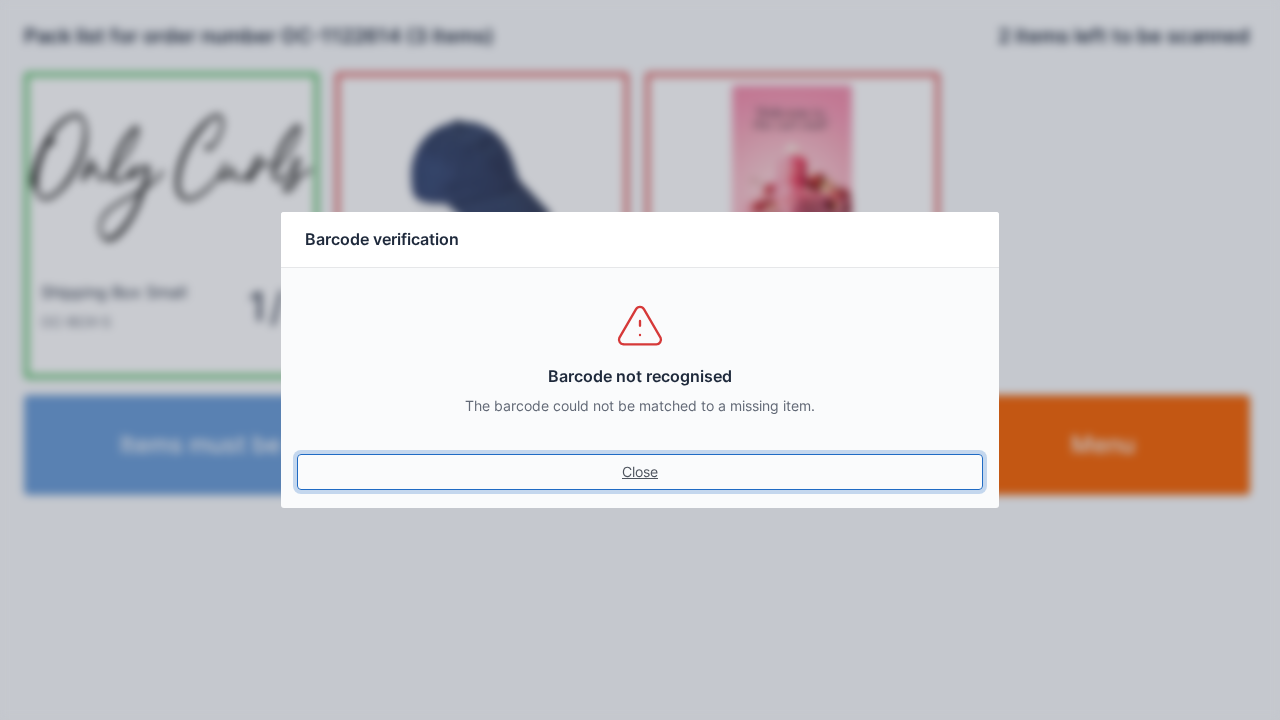 click on "Close" at bounding box center [640, 472] 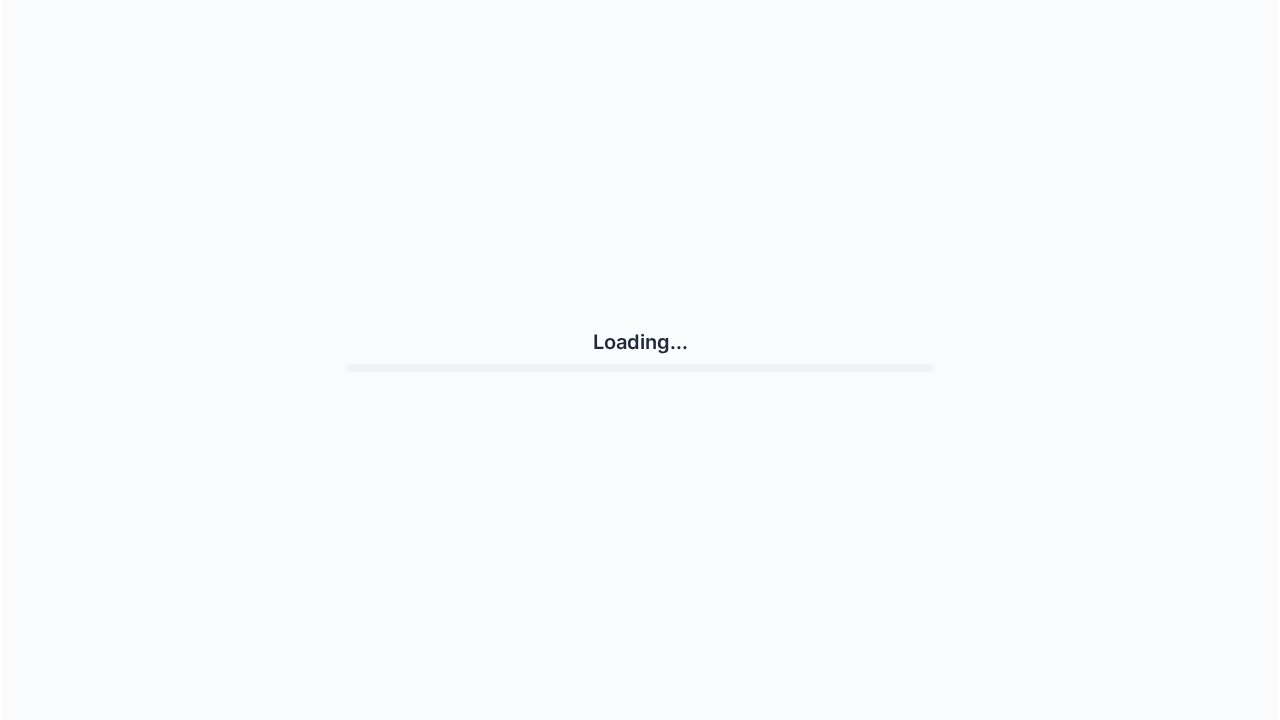 scroll, scrollTop: 0, scrollLeft: 0, axis: both 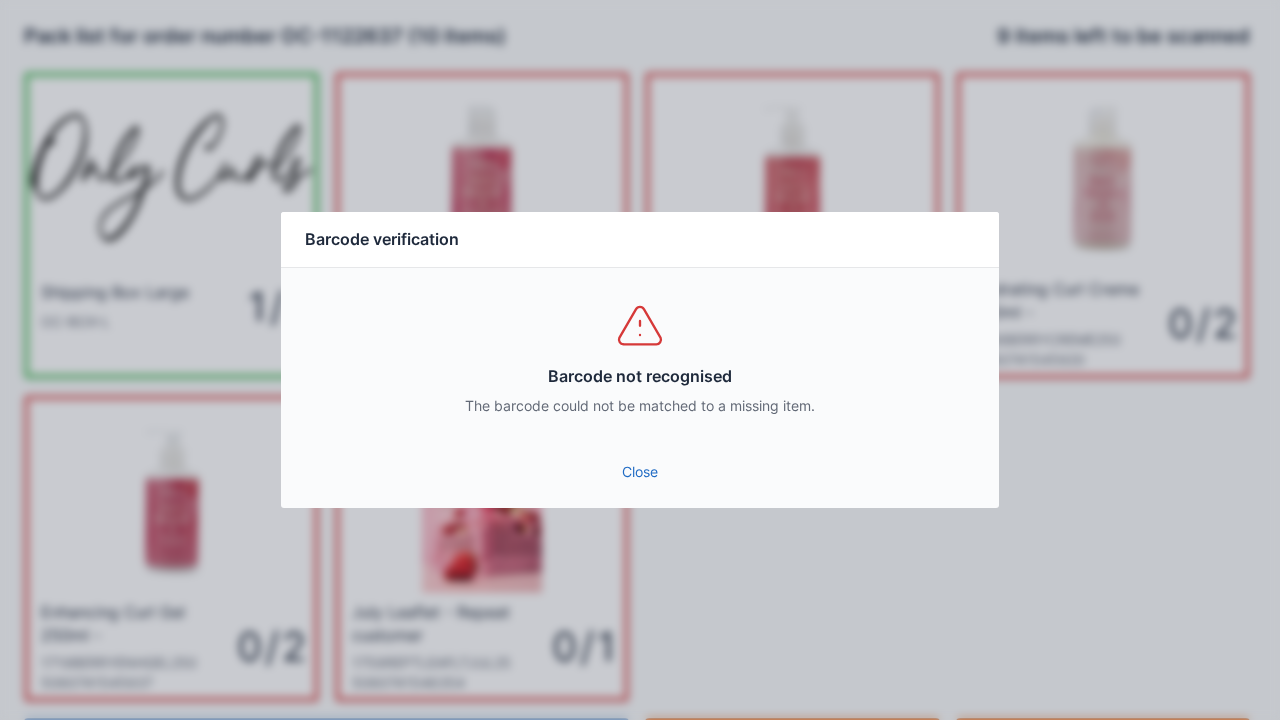 click on "Close" at bounding box center [640, 472] 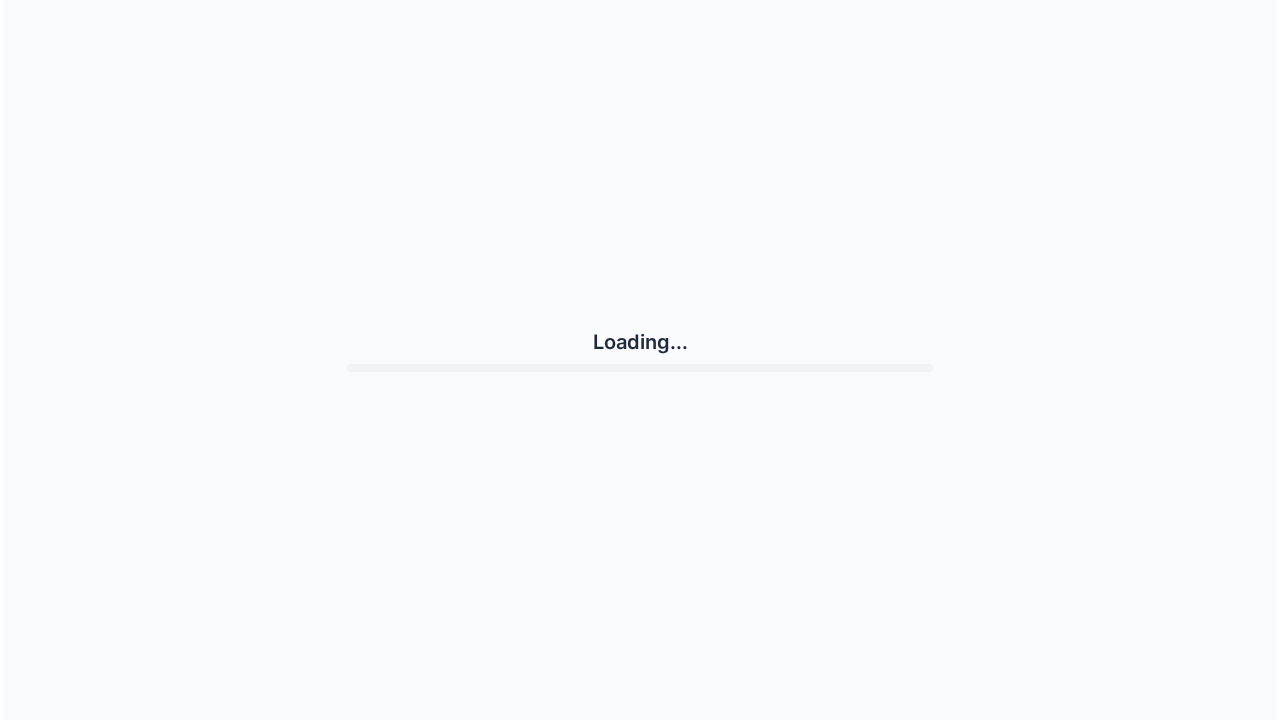 scroll, scrollTop: 0, scrollLeft: 0, axis: both 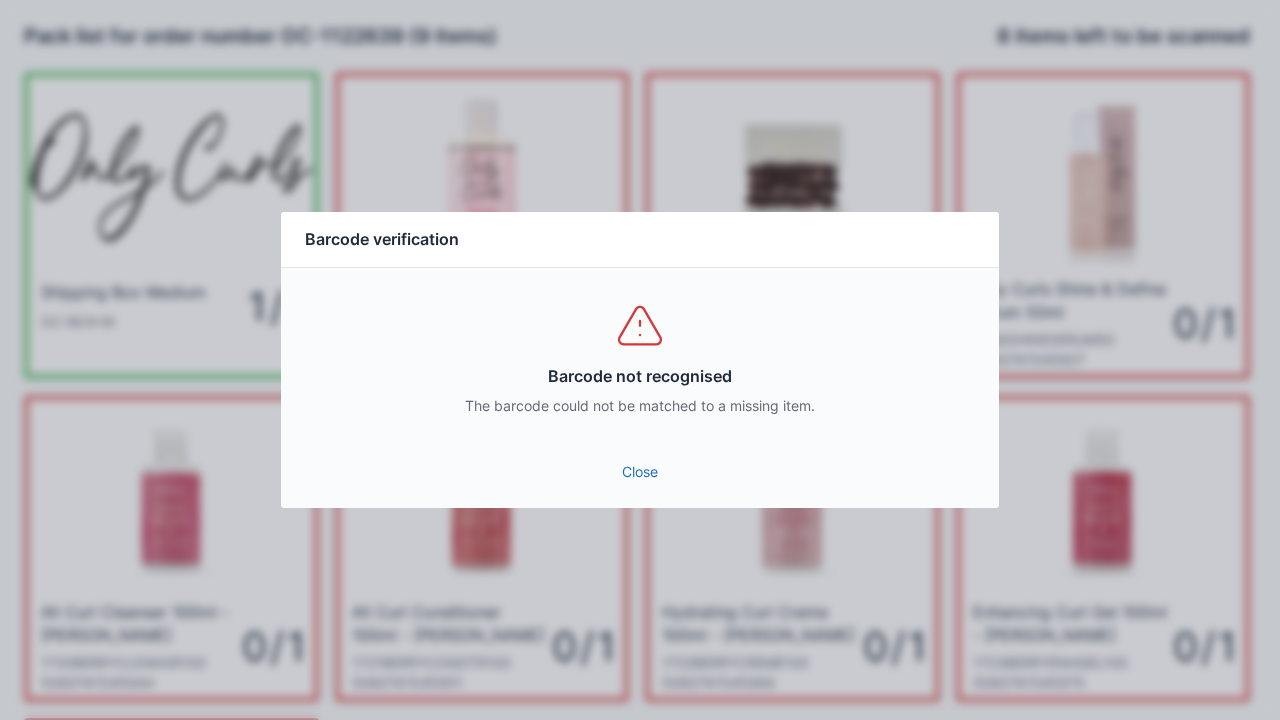 click on "Close" at bounding box center (640, 472) 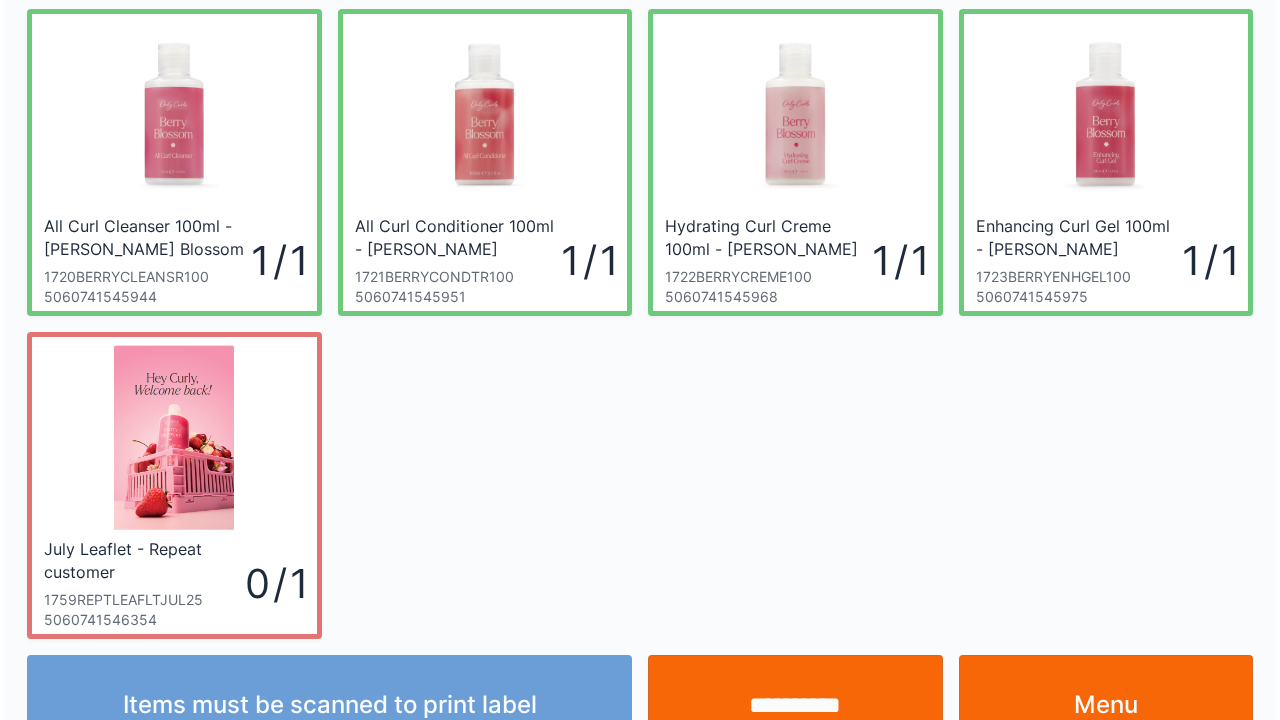 scroll, scrollTop: 439, scrollLeft: 0, axis: vertical 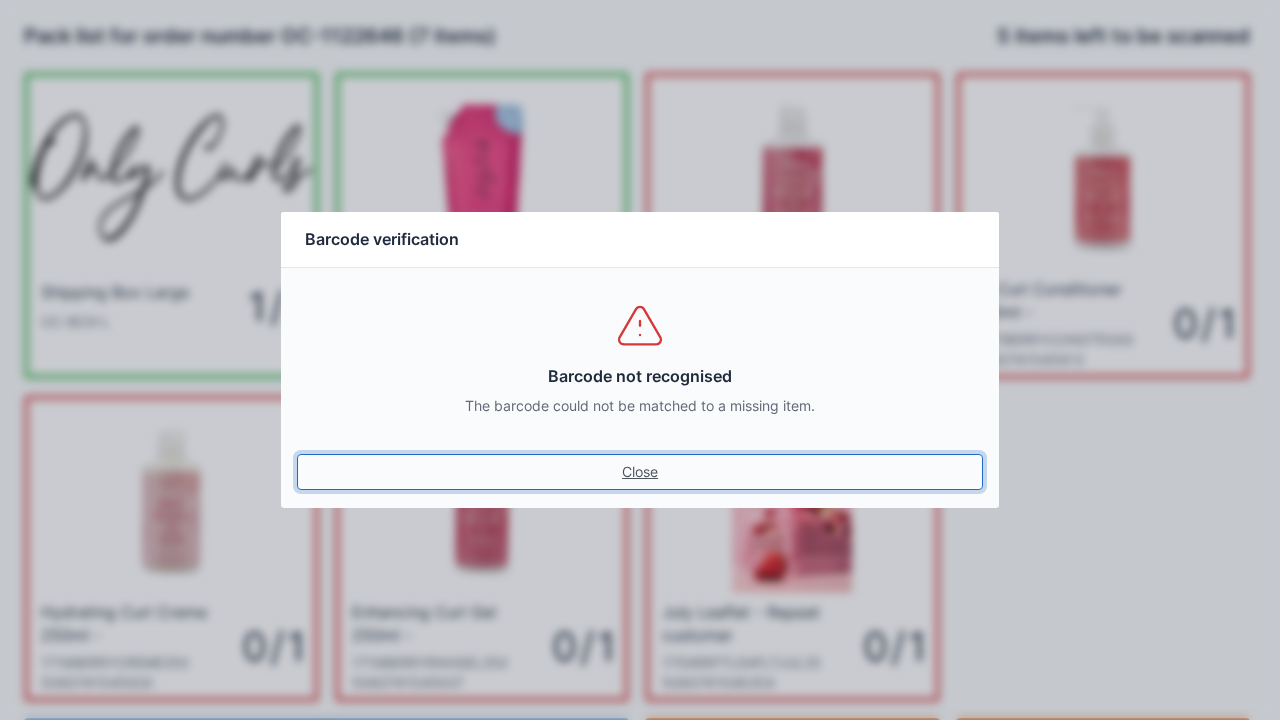 click on "Close" at bounding box center [640, 472] 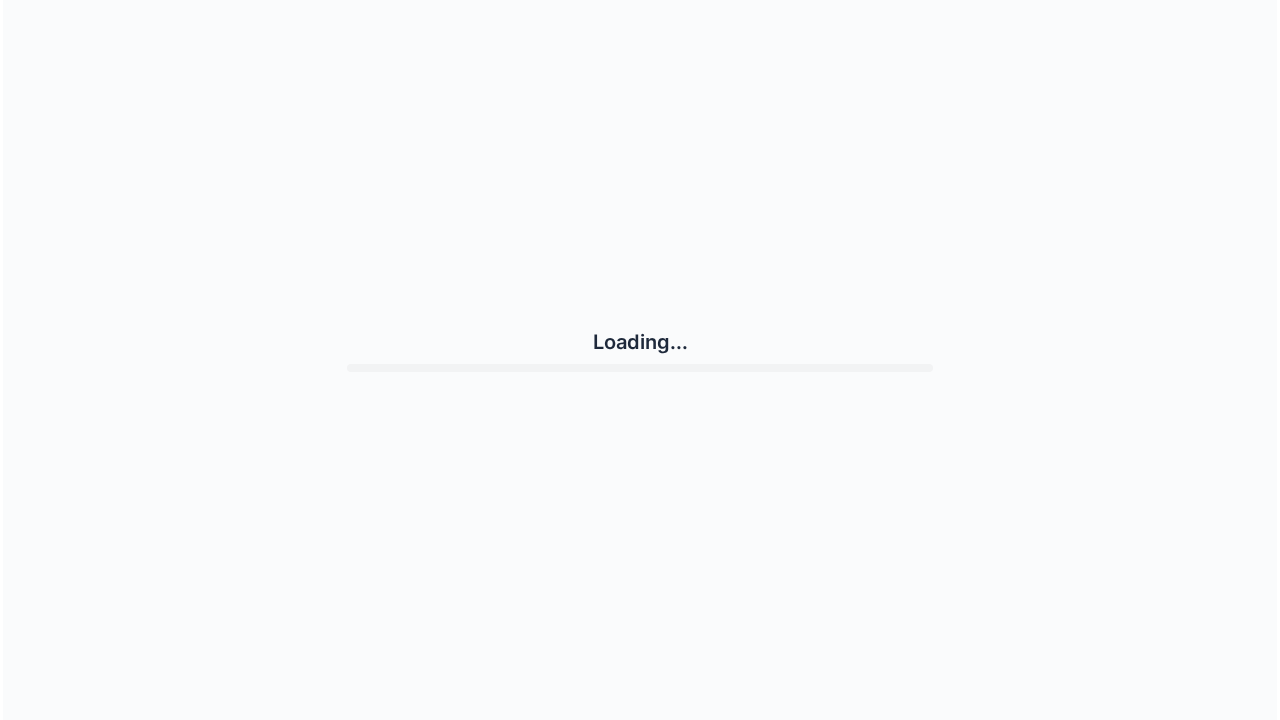 scroll, scrollTop: 0, scrollLeft: 0, axis: both 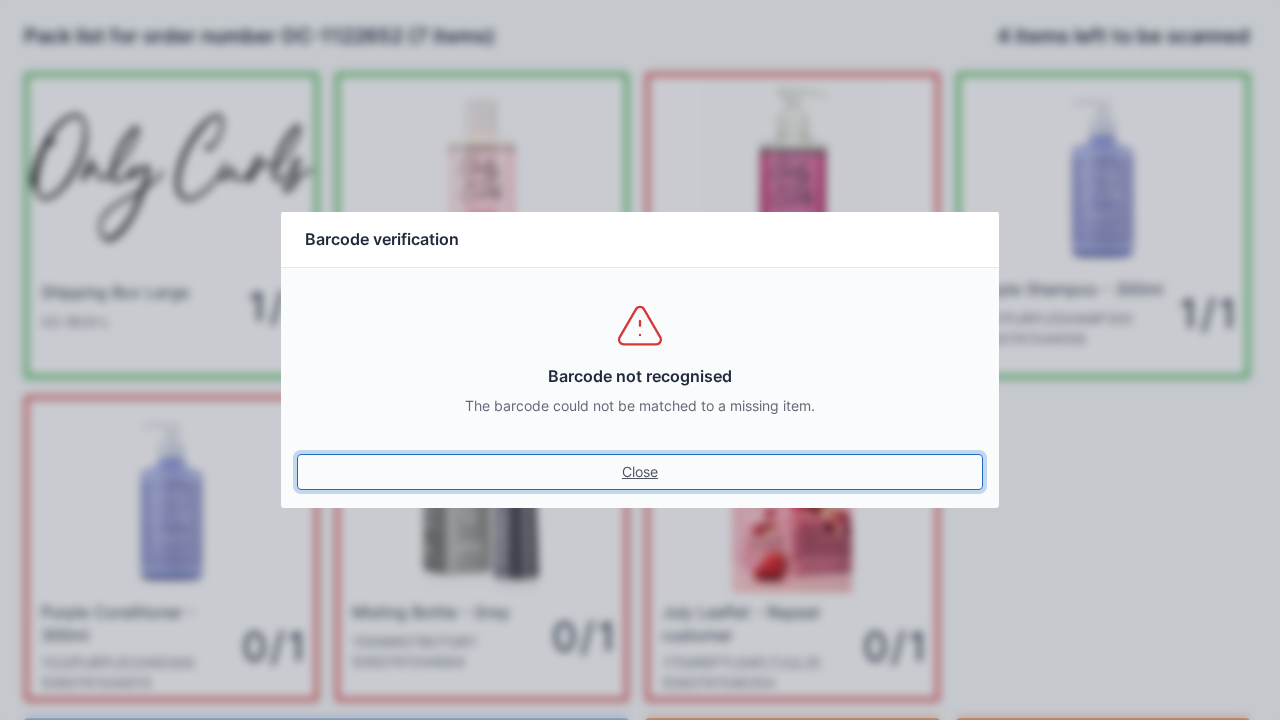 click on "Close" at bounding box center (640, 472) 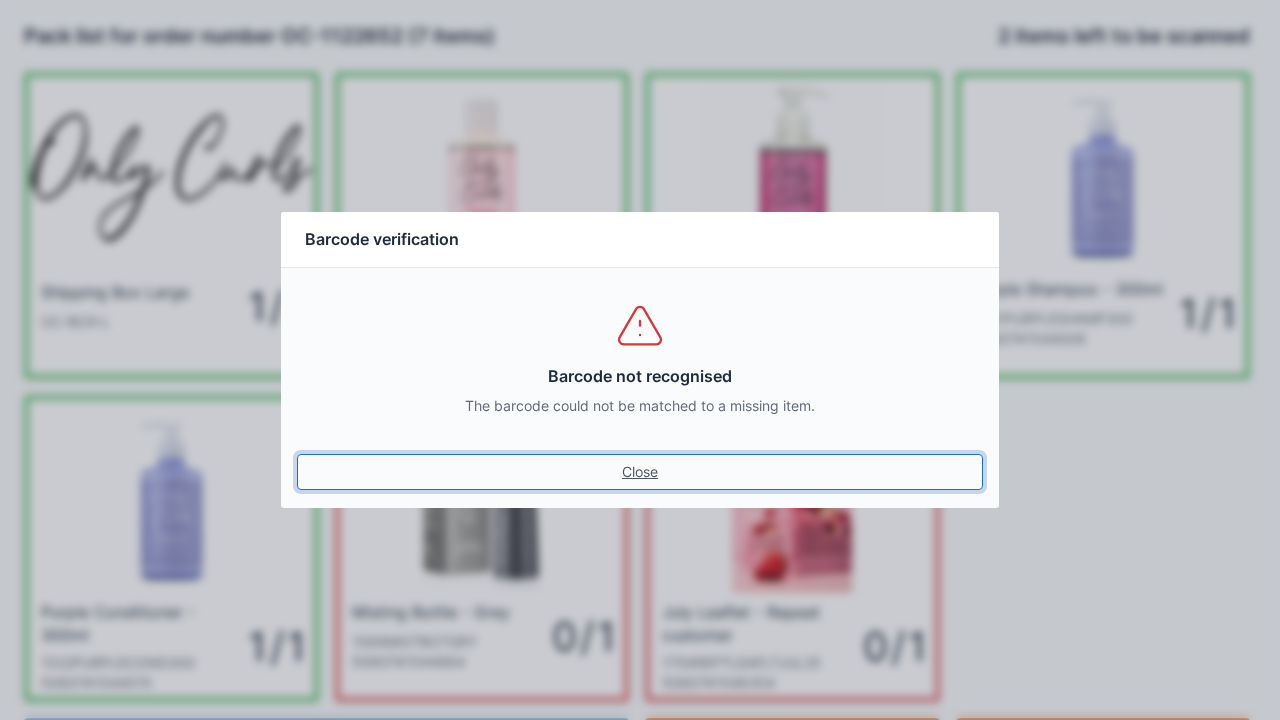 click on "Close" at bounding box center [640, 472] 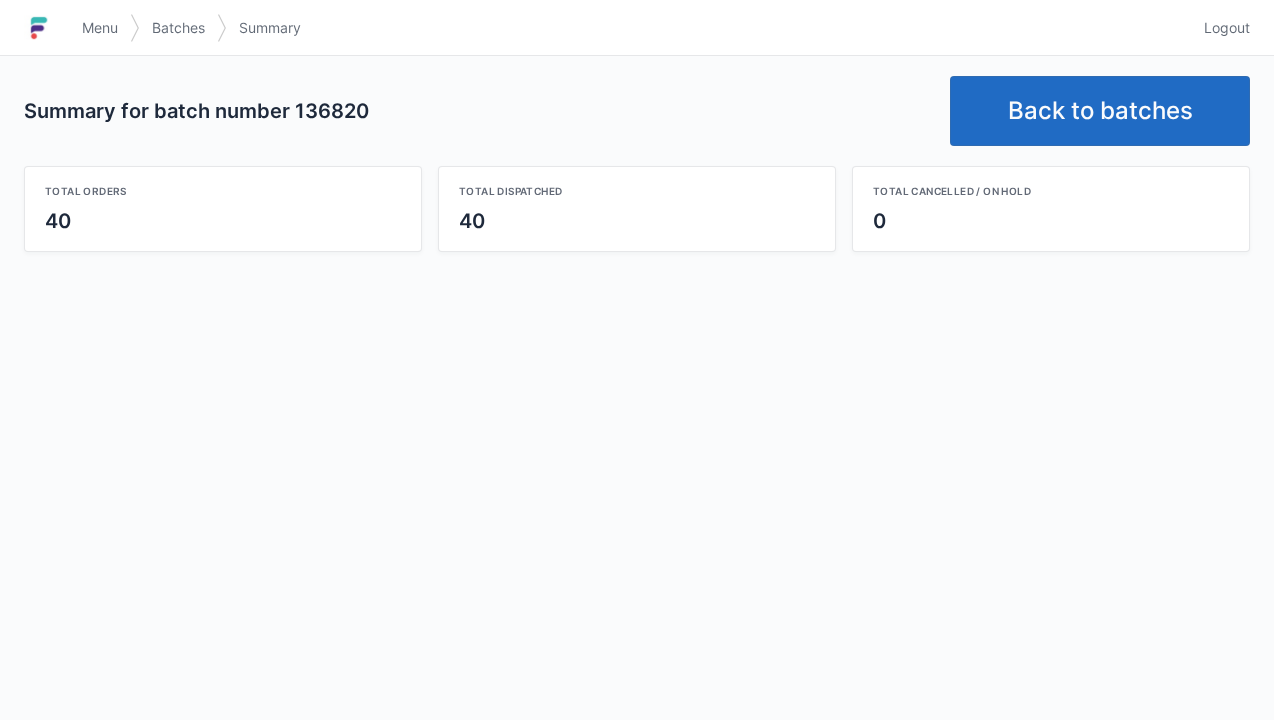 scroll, scrollTop: 0, scrollLeft: 0, axis: both 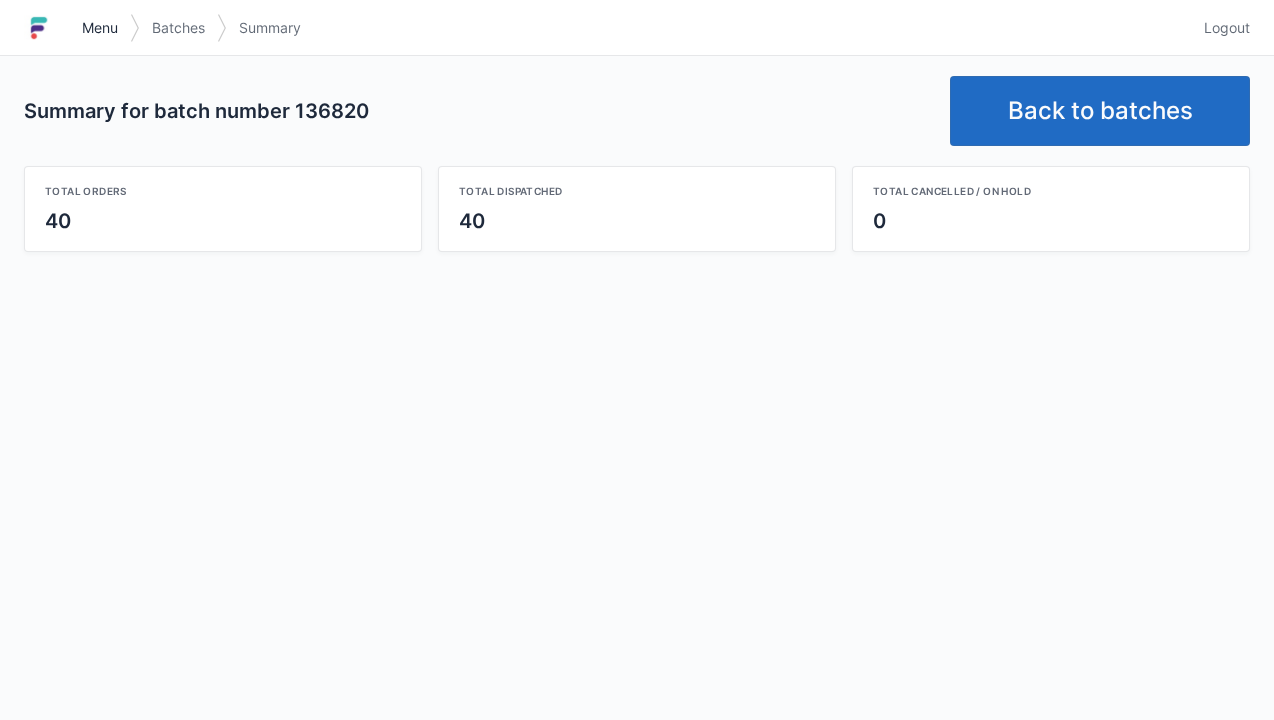 click on "Menu" at bounding box center [100, 28] 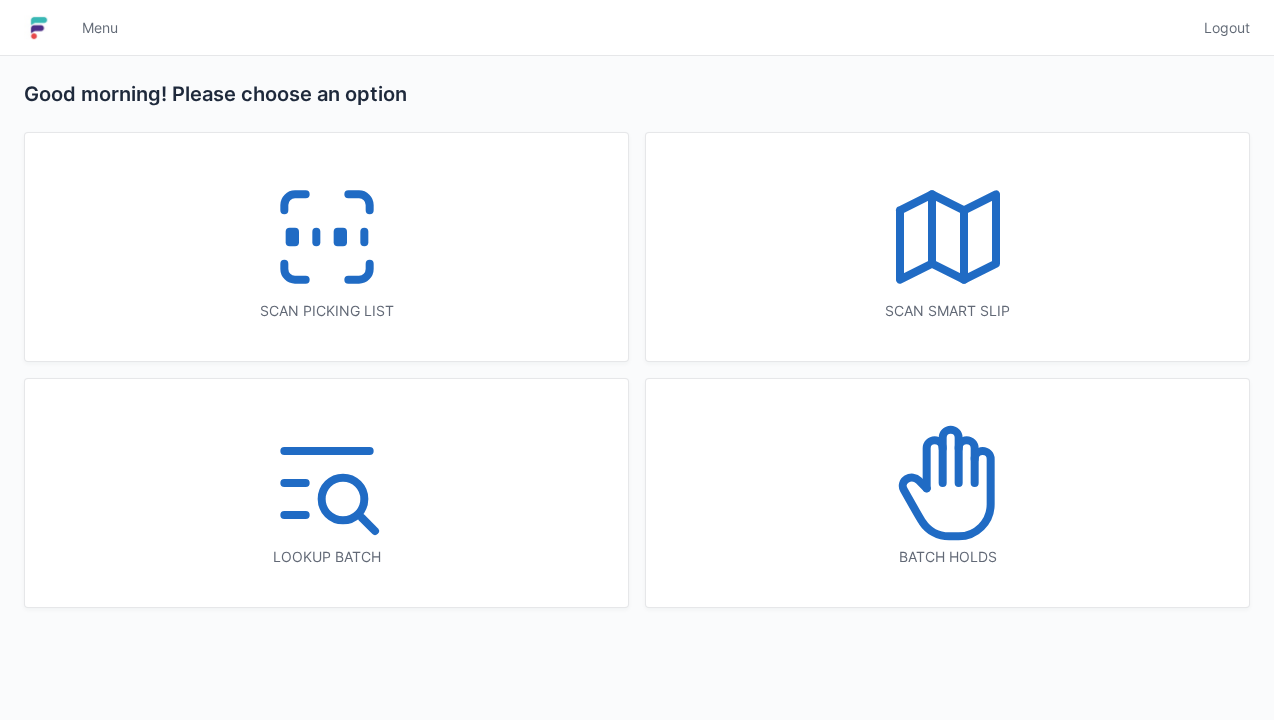 scroll, scrollTop: 0, scrollLeft: 0, axis: both 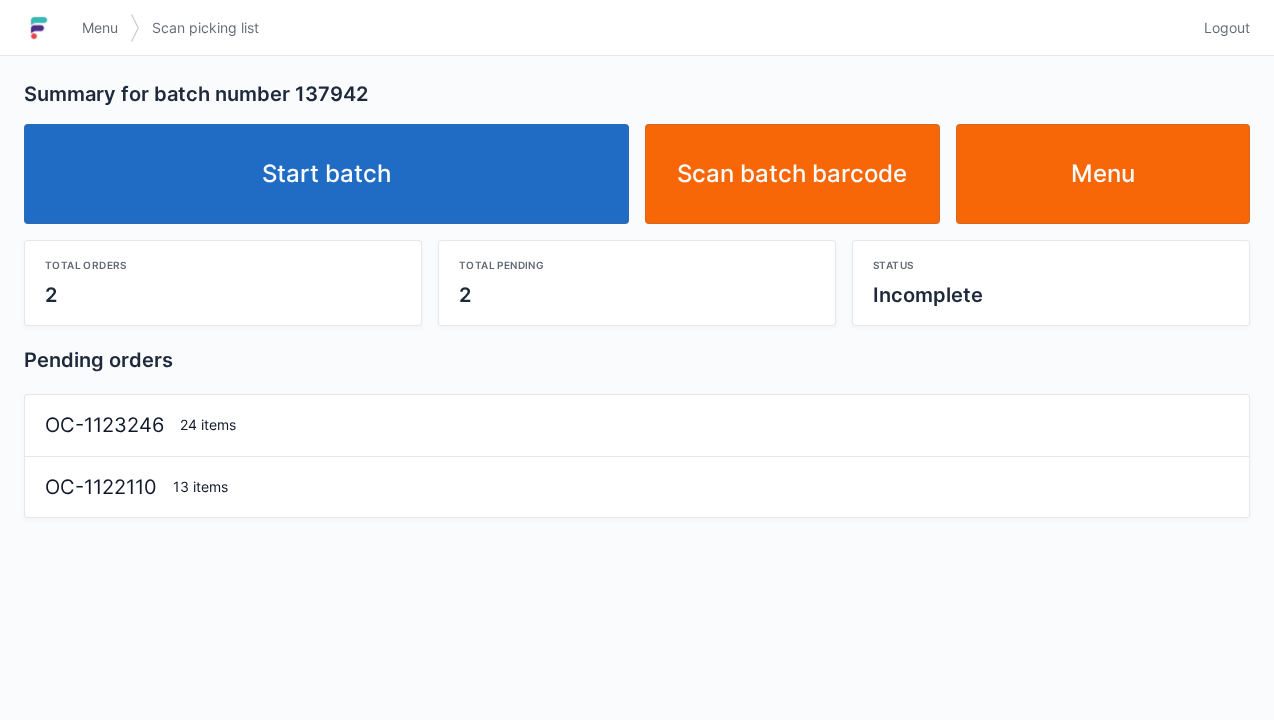 click on "Start batch" at bounding box center [326, 174] 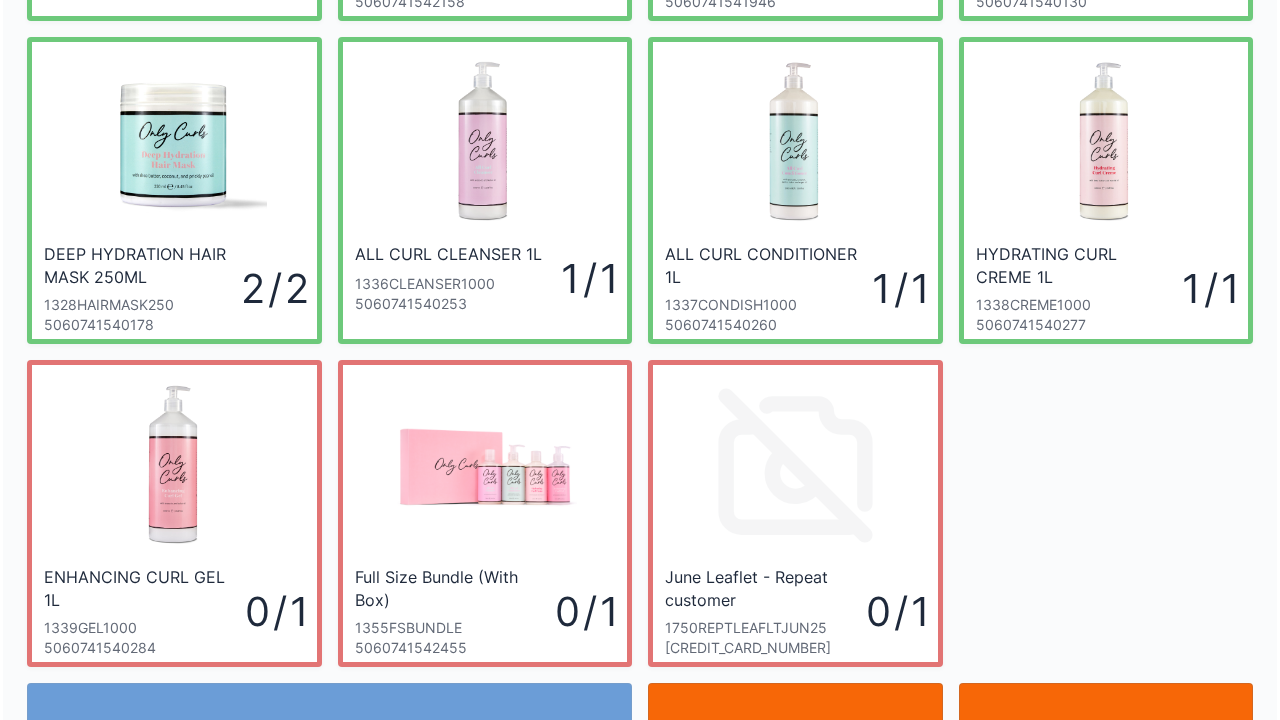 scroll, scrollTop: 439, scrollLeft: 0, axis: vertical 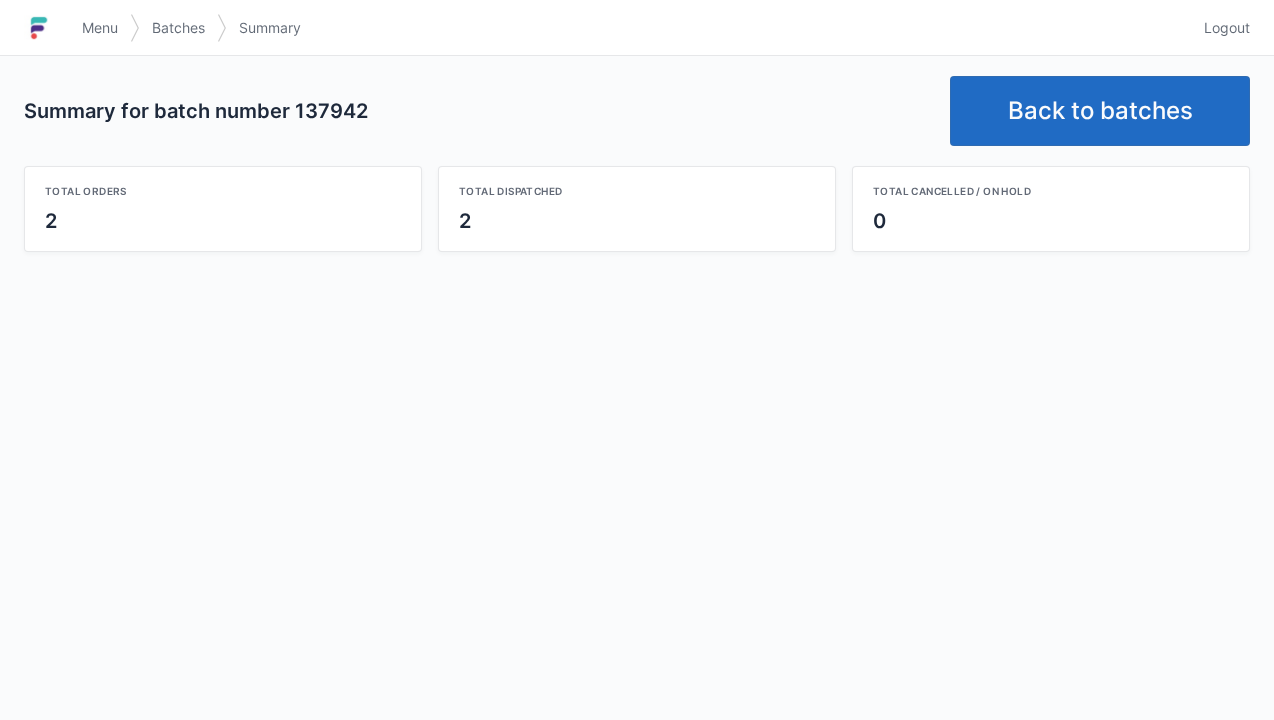 click on "Menu" at bounding box center [100, 28] 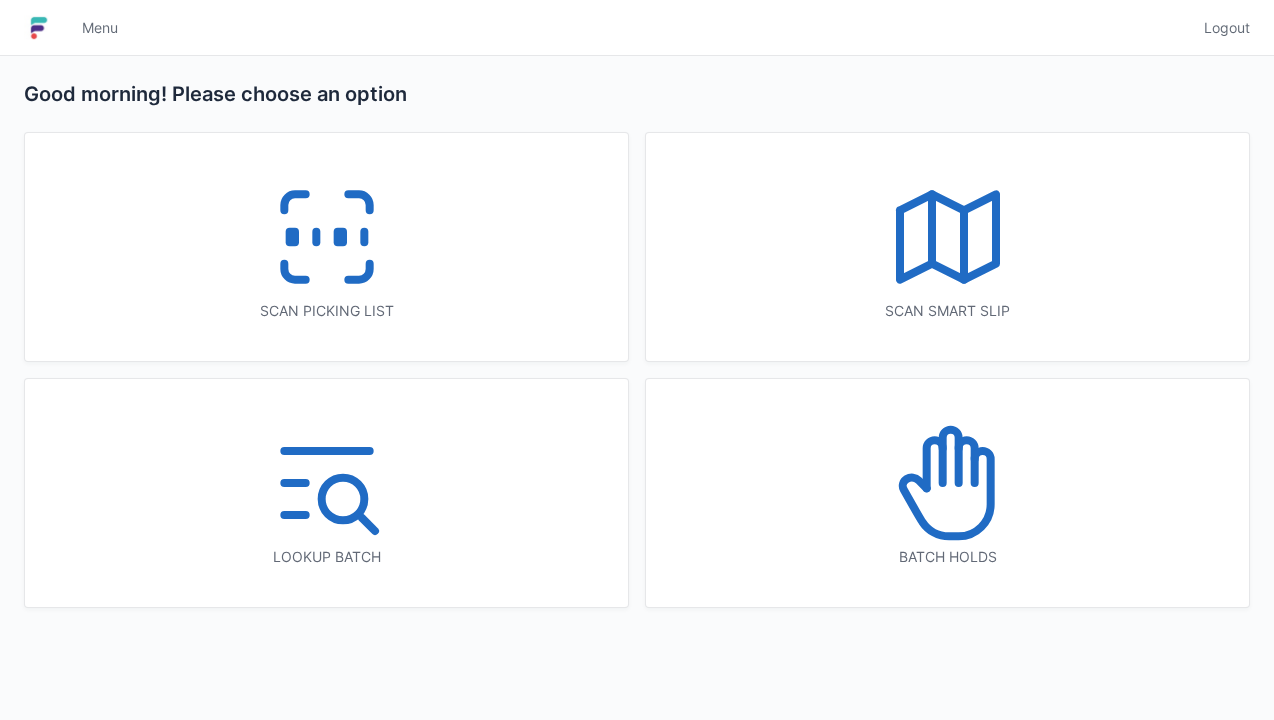 scroll, scrollTop: 0, scrollLeft: 0, axis: both 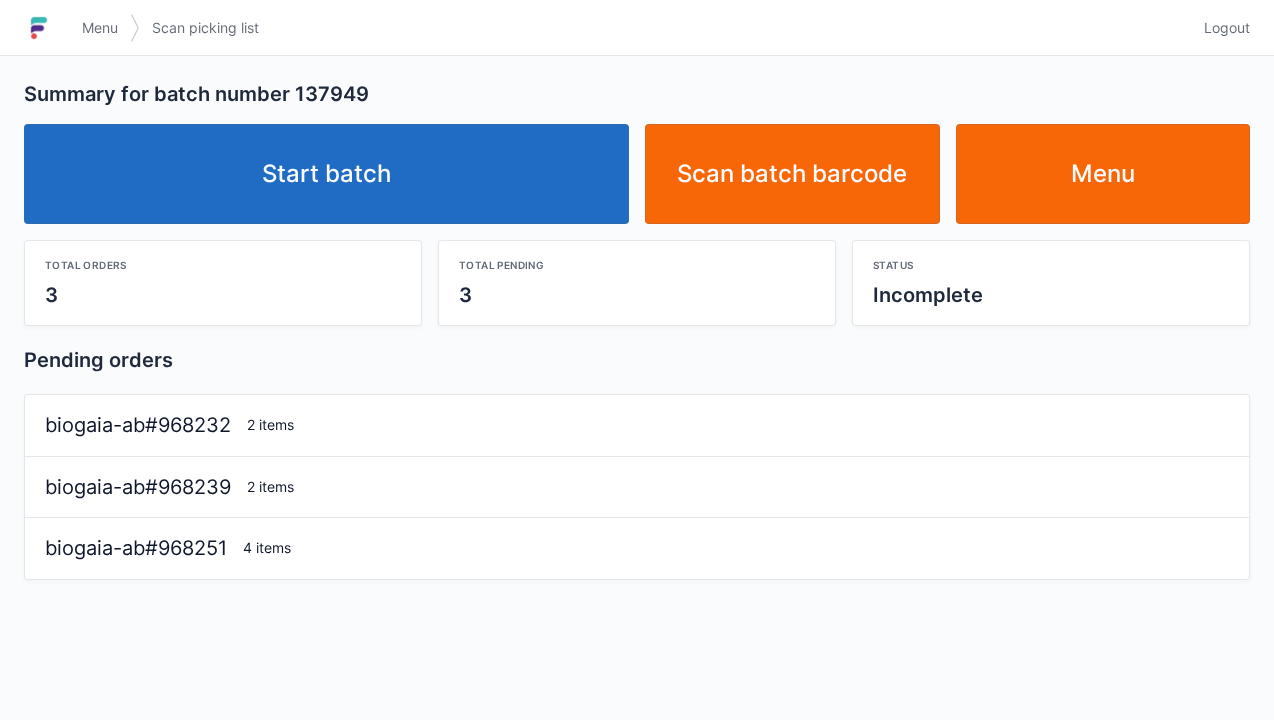click on "Start batch" at bounding box center (326, 174) 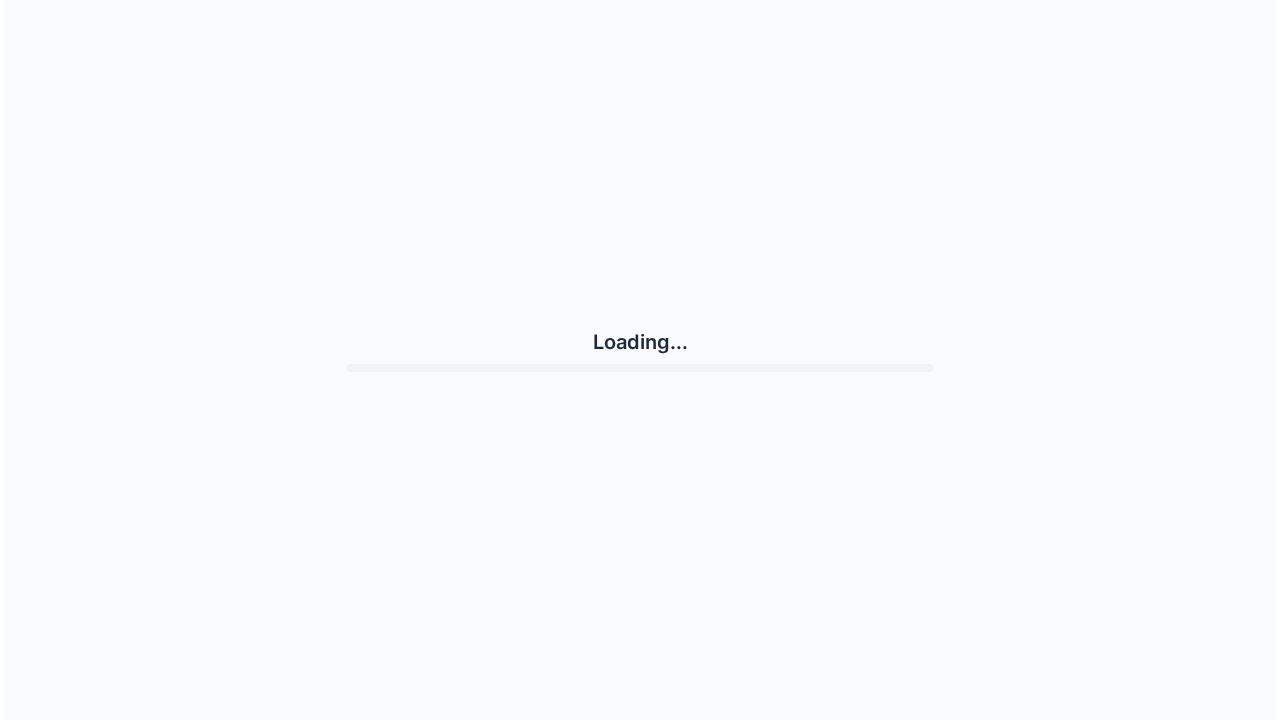 scroll, scrollTop: 0, scrollLeft: 0, axis: both 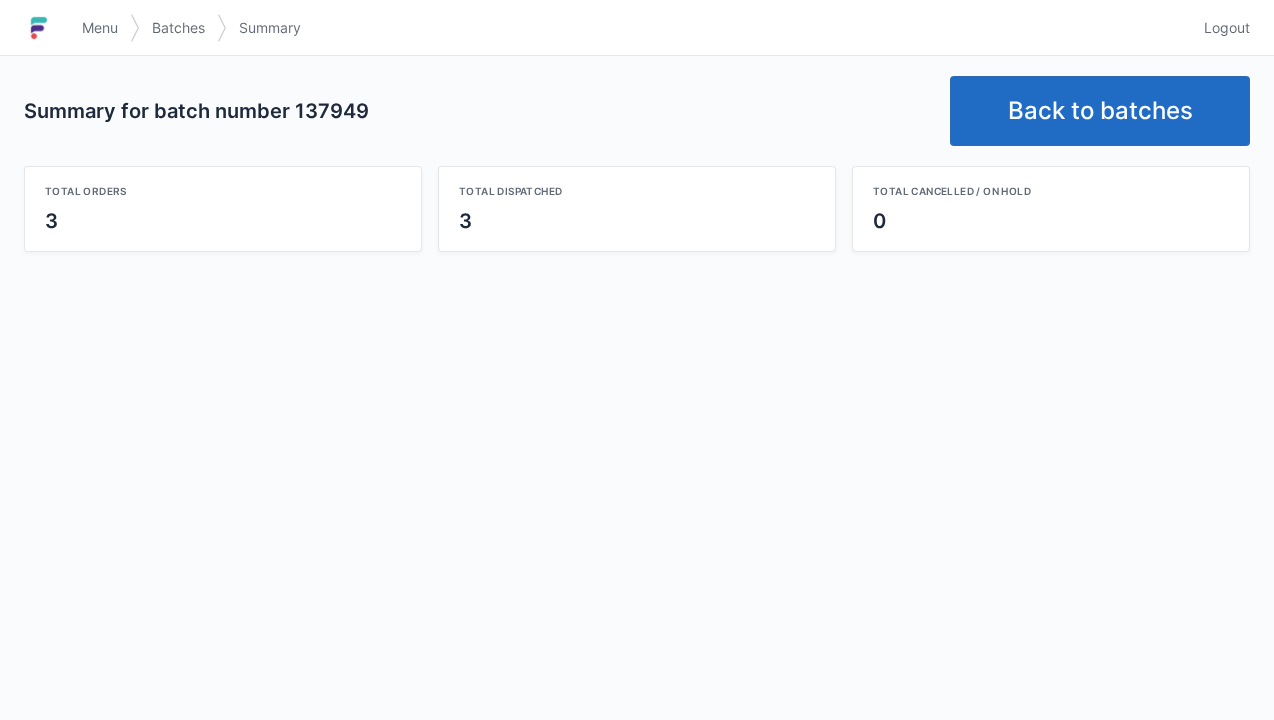 click on "Menu" at bounding box center [100, 28] 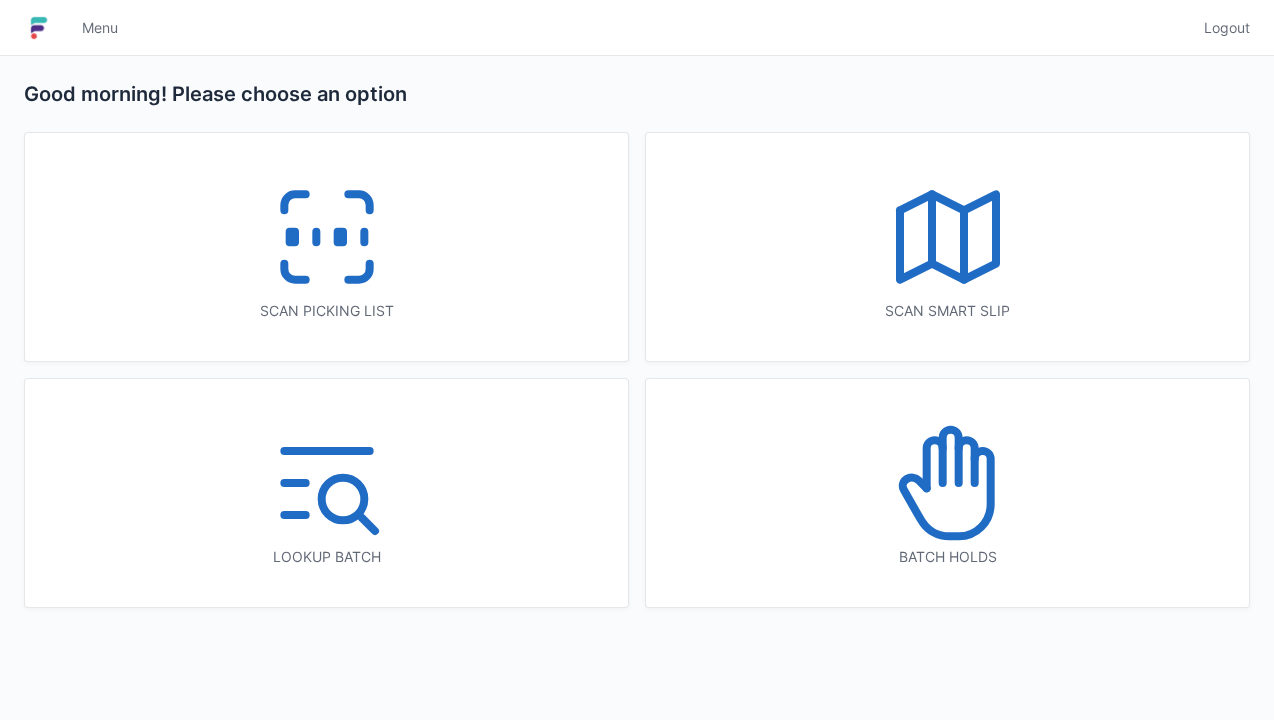 scroll, scrollTop: 0, scrollLeft: 0, axis: both 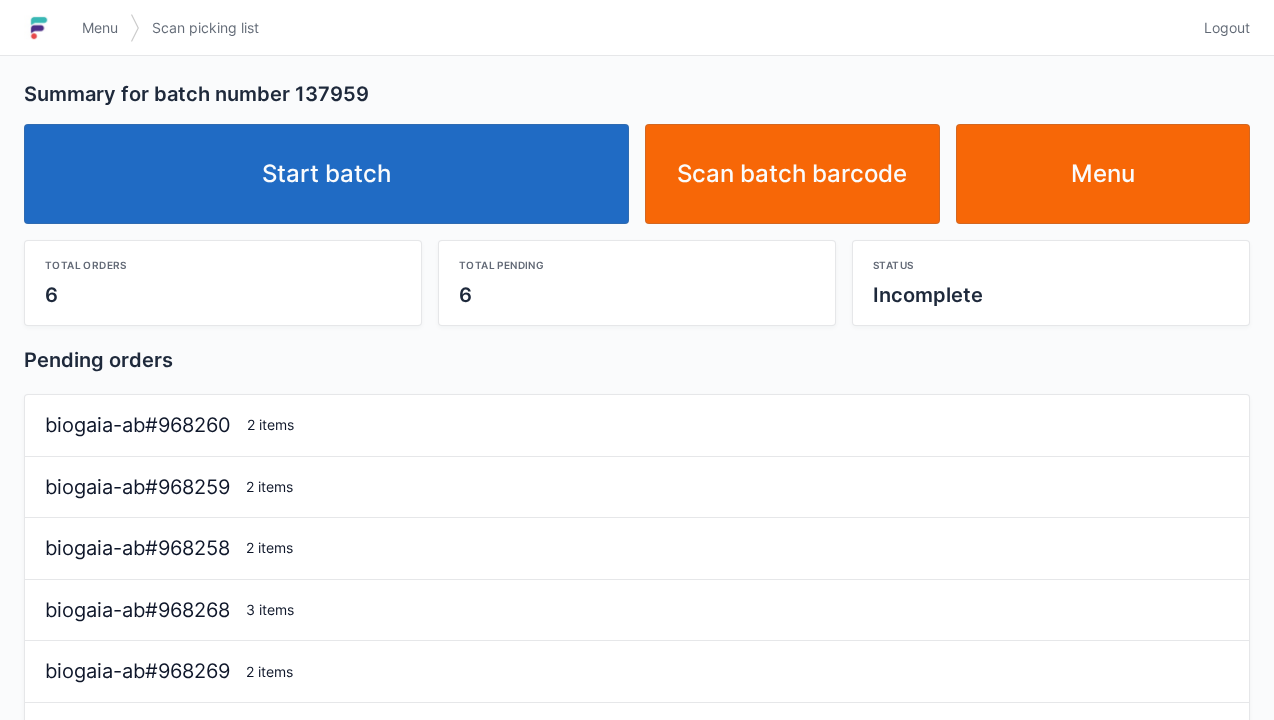 click on "Start batch" at bounding box center (326, 174) 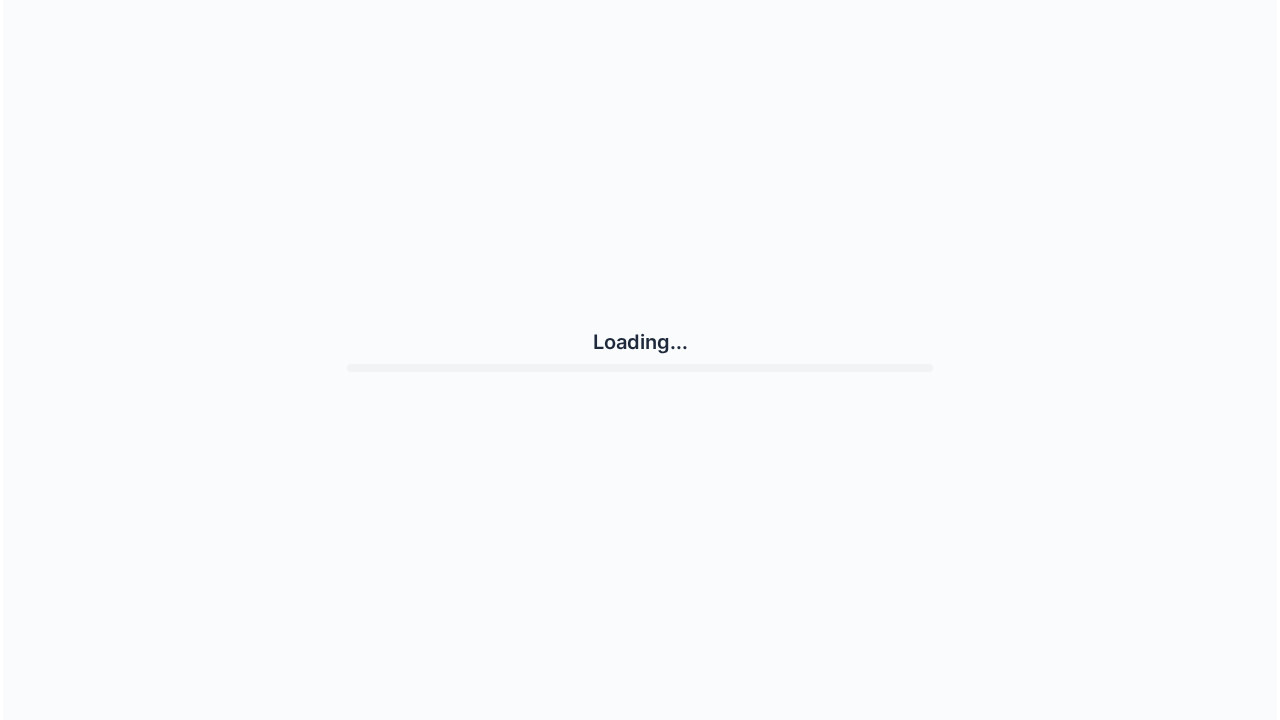 scroll, scrollTop: 0, scrollLeft: 0, axis: both 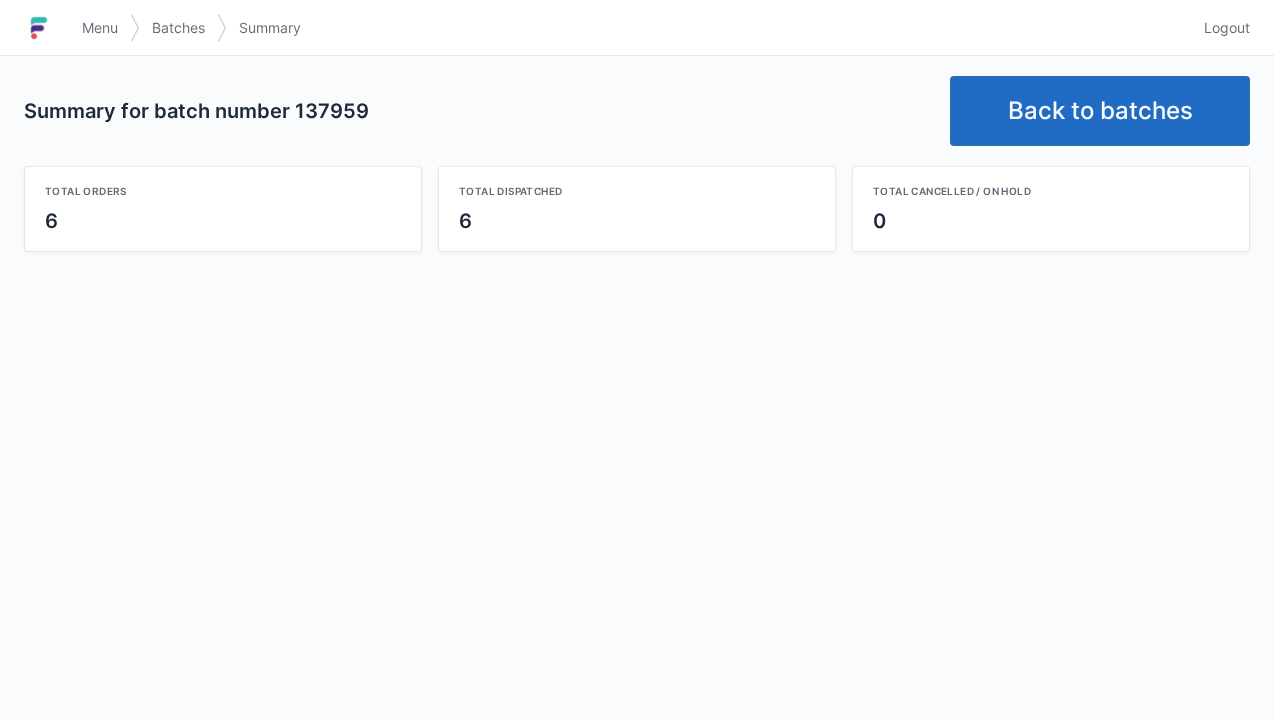 click on "Menu" at bounding box center (100, 28) 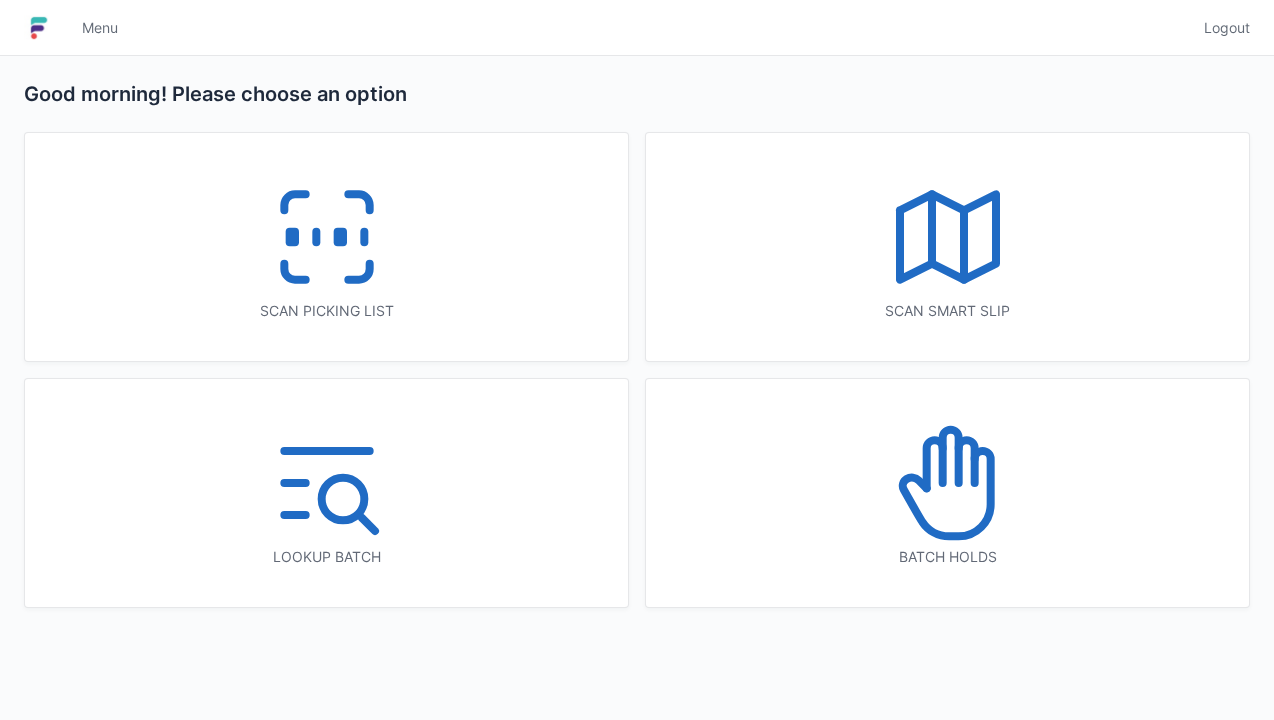 scroll, scrollTop: 0, scrollLeft: 0, axis: both 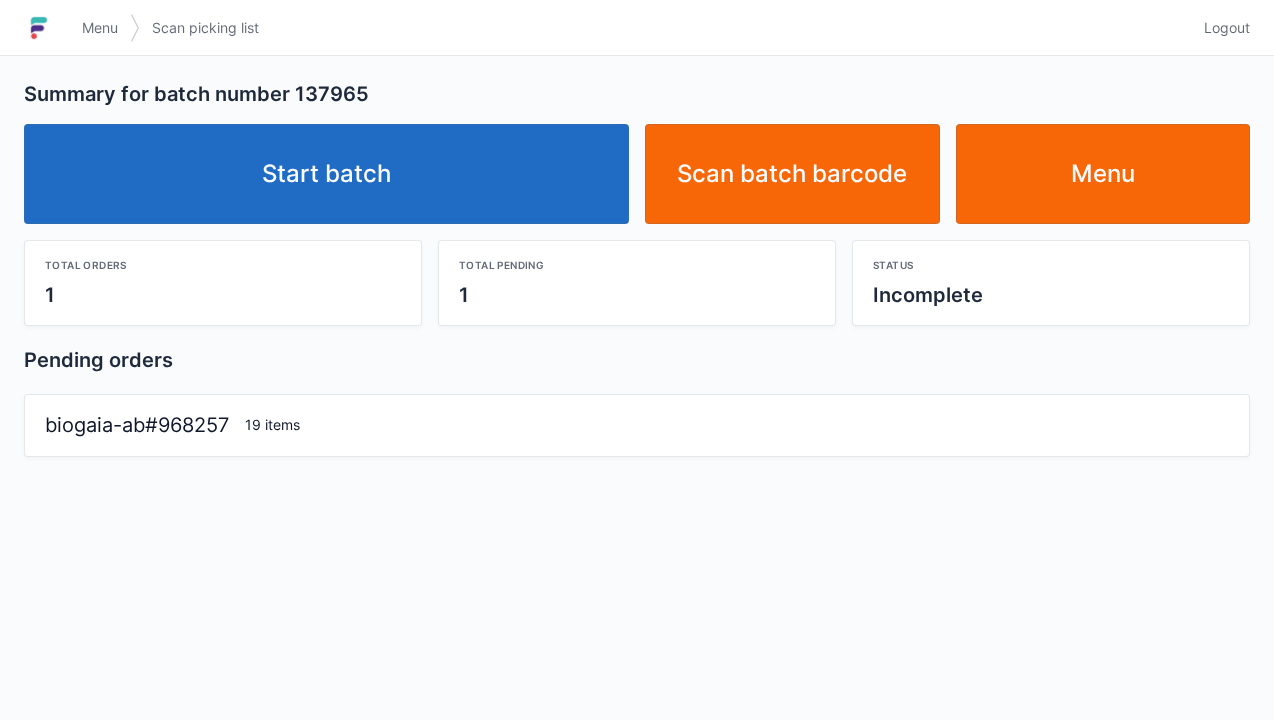 click on "Start batch" at bounding box center (326, 174) 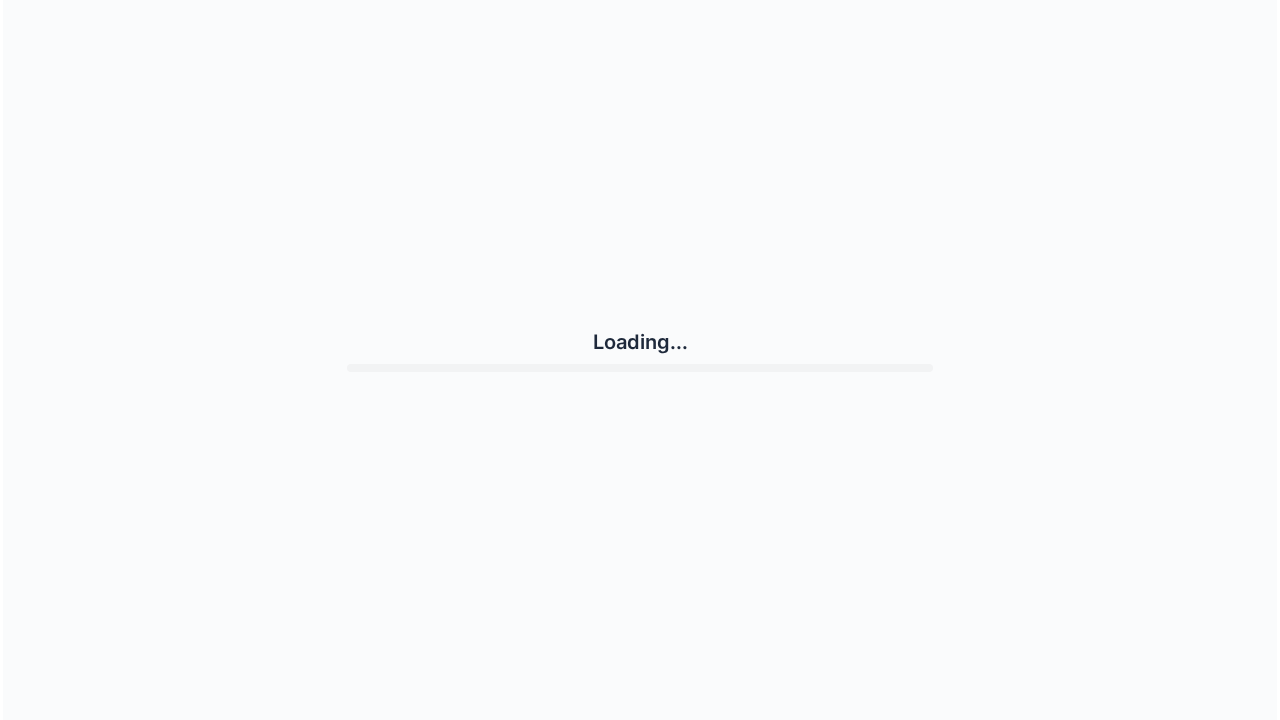 scroll, scrollTop: 0, scrollLeft: 0, axis: both 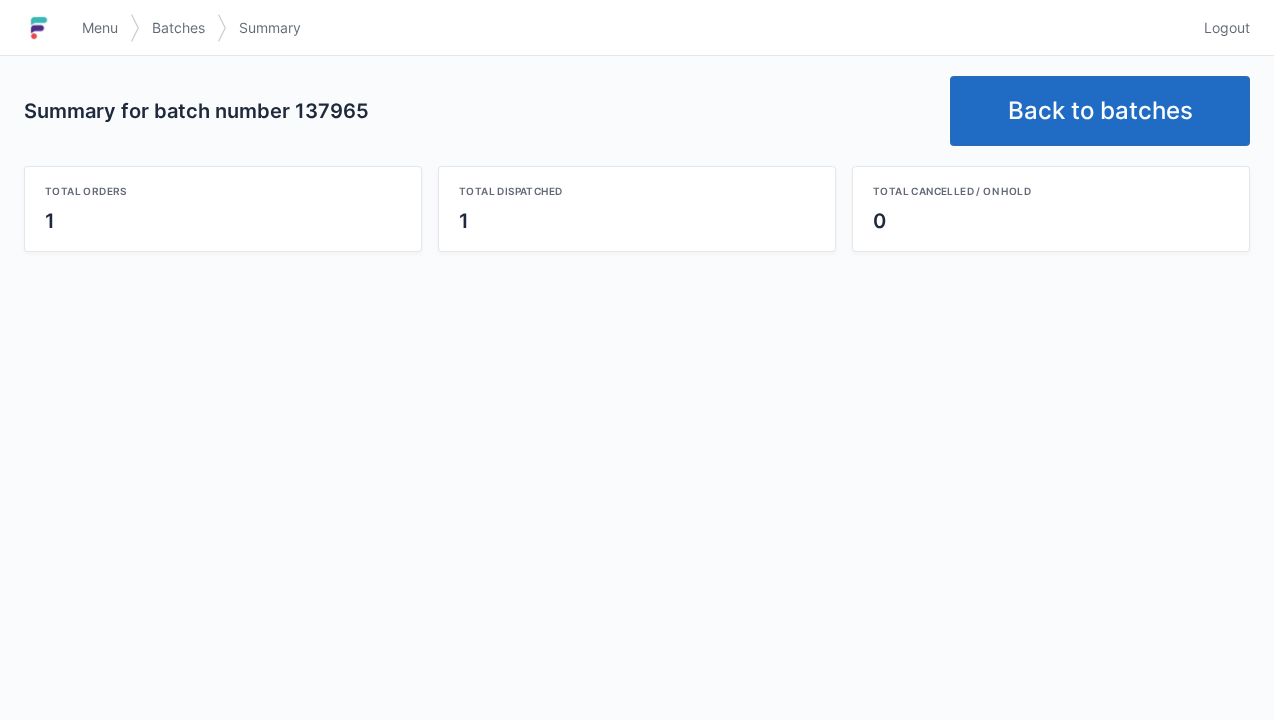 click on "Menu" at bounding box center (100, 28) 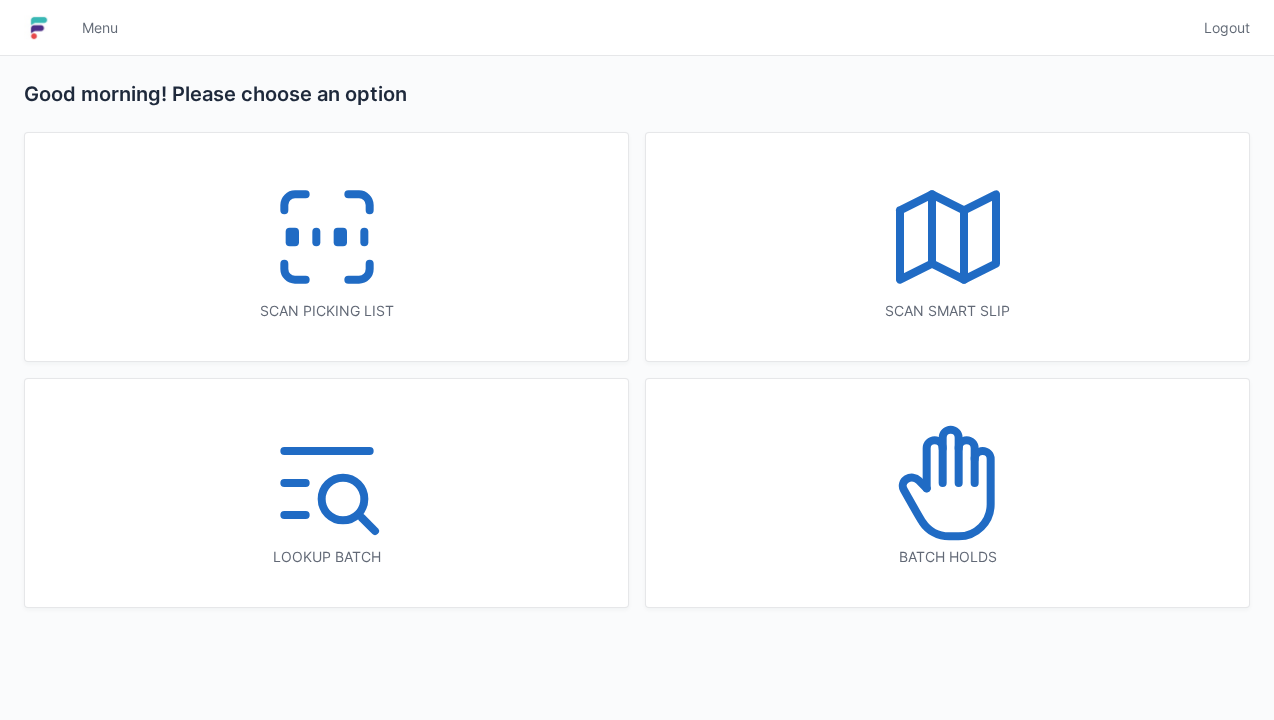 scroll, scrollTop: 0, scrollLeft: 0, axis: both 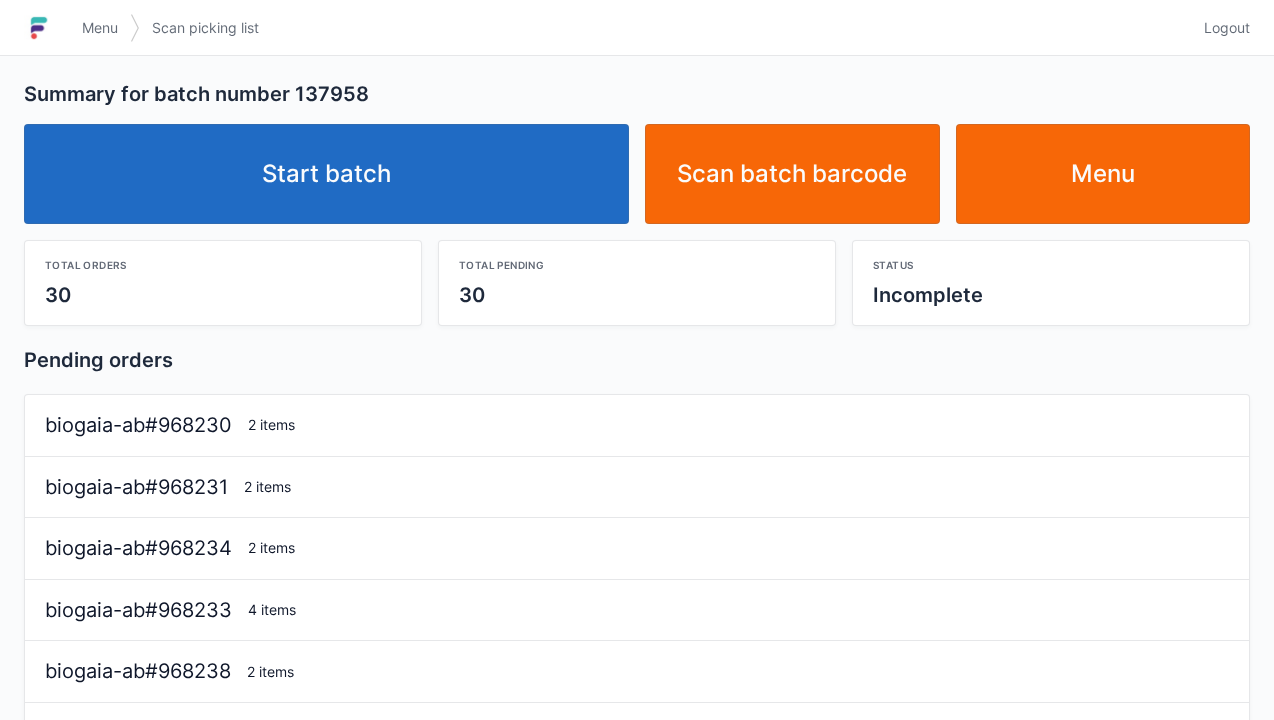 click on "Start batch" at bounding box center (326, 174) 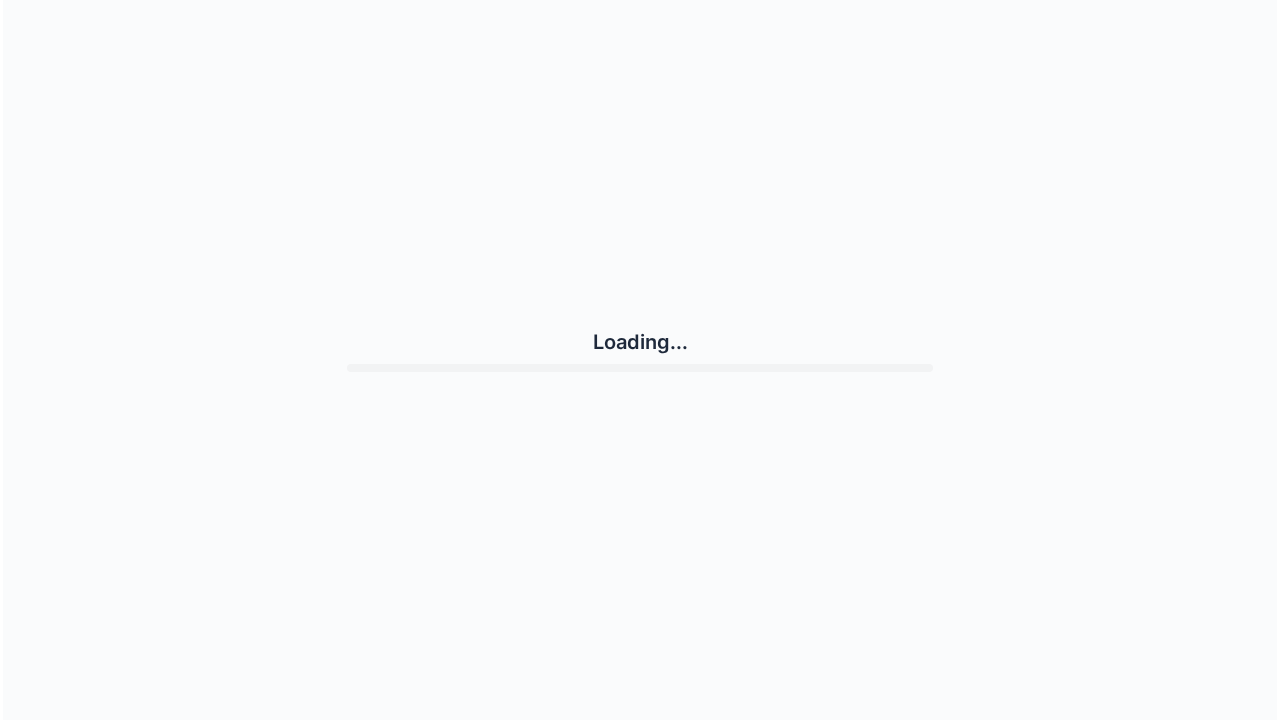 scroll, scrollTop: 0, scrollLeft: 0, axis: both 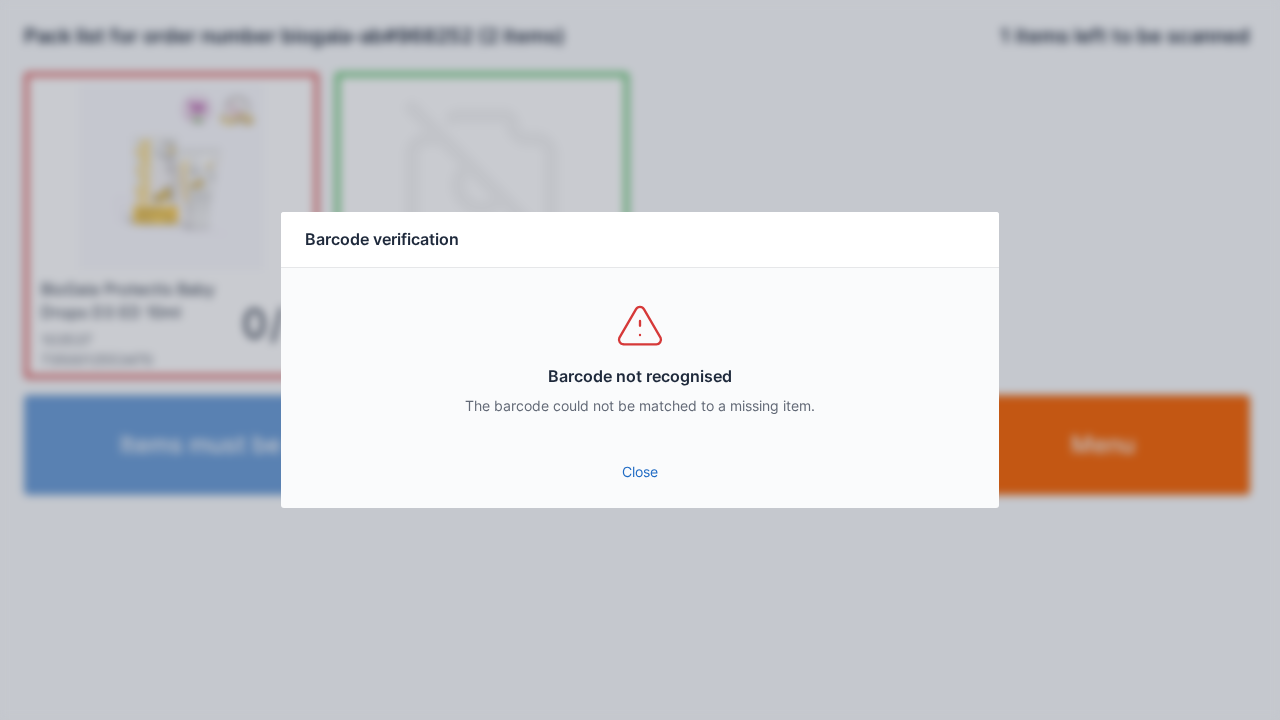 click on "Close" at bounding box center [640, 472] 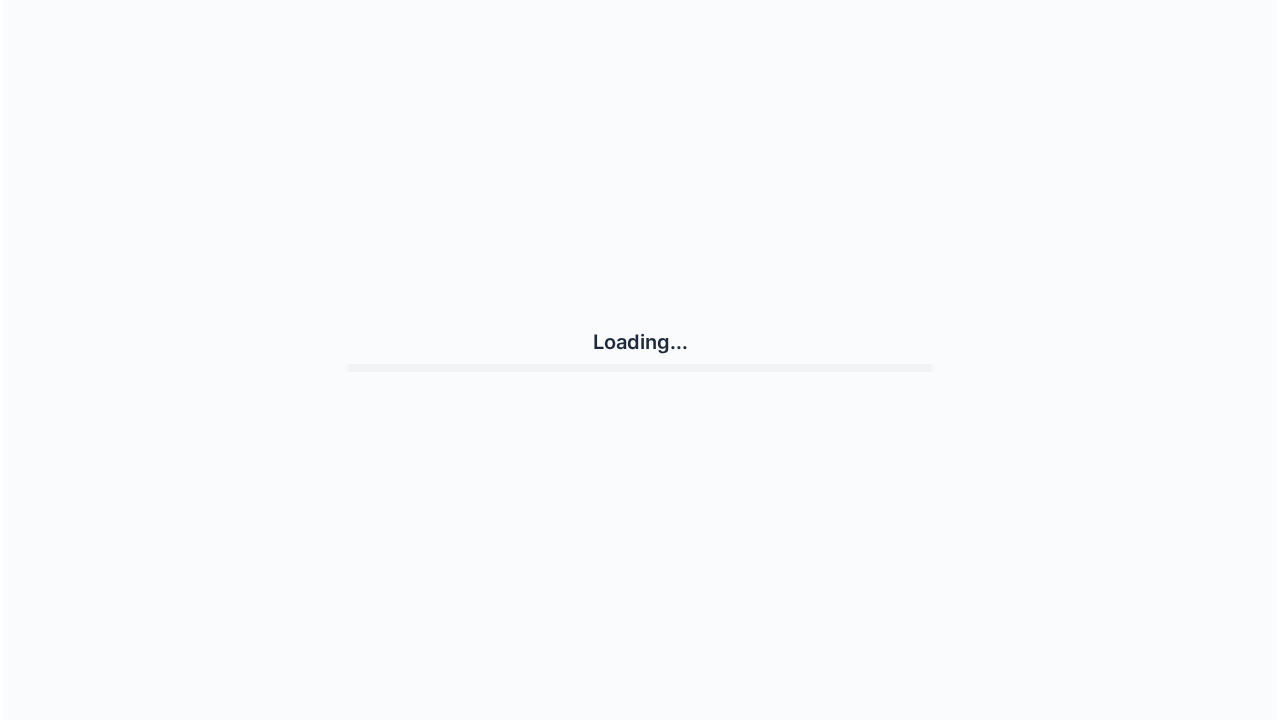 scroll, scrollTop: 0, scrollLeft: 0, axis: both 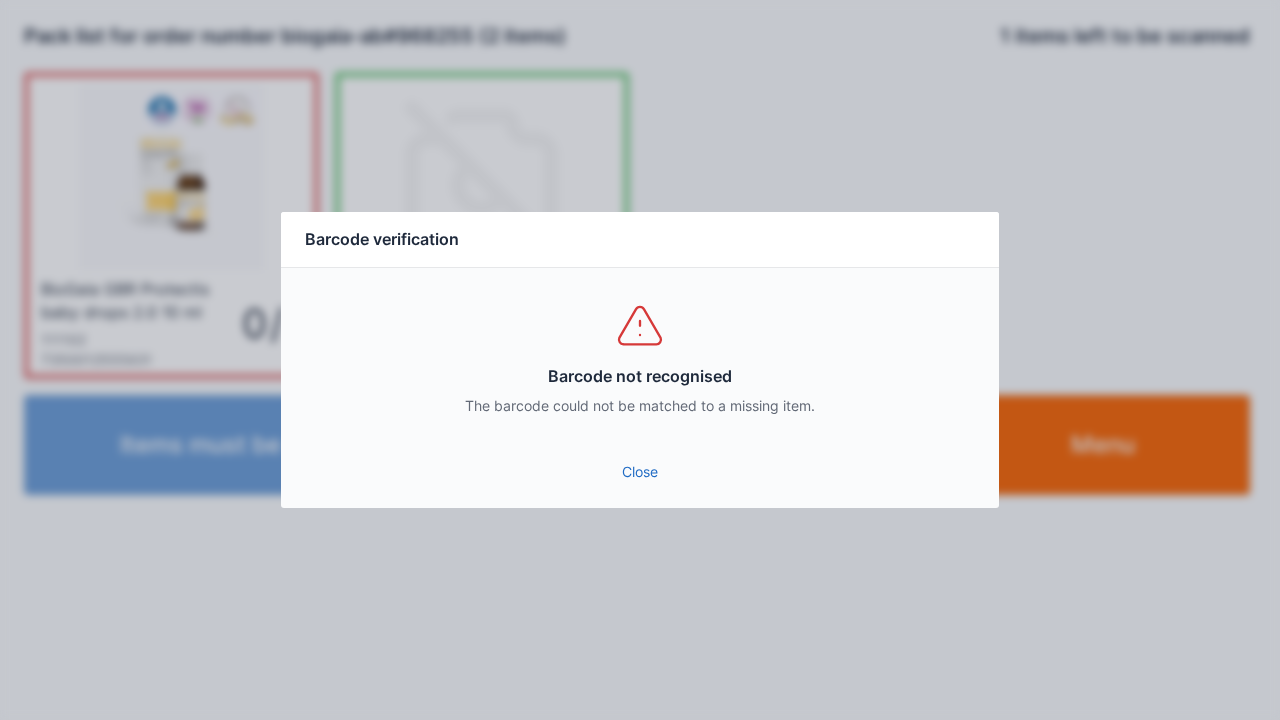 click on "Close" at bounding box center (640, 478) 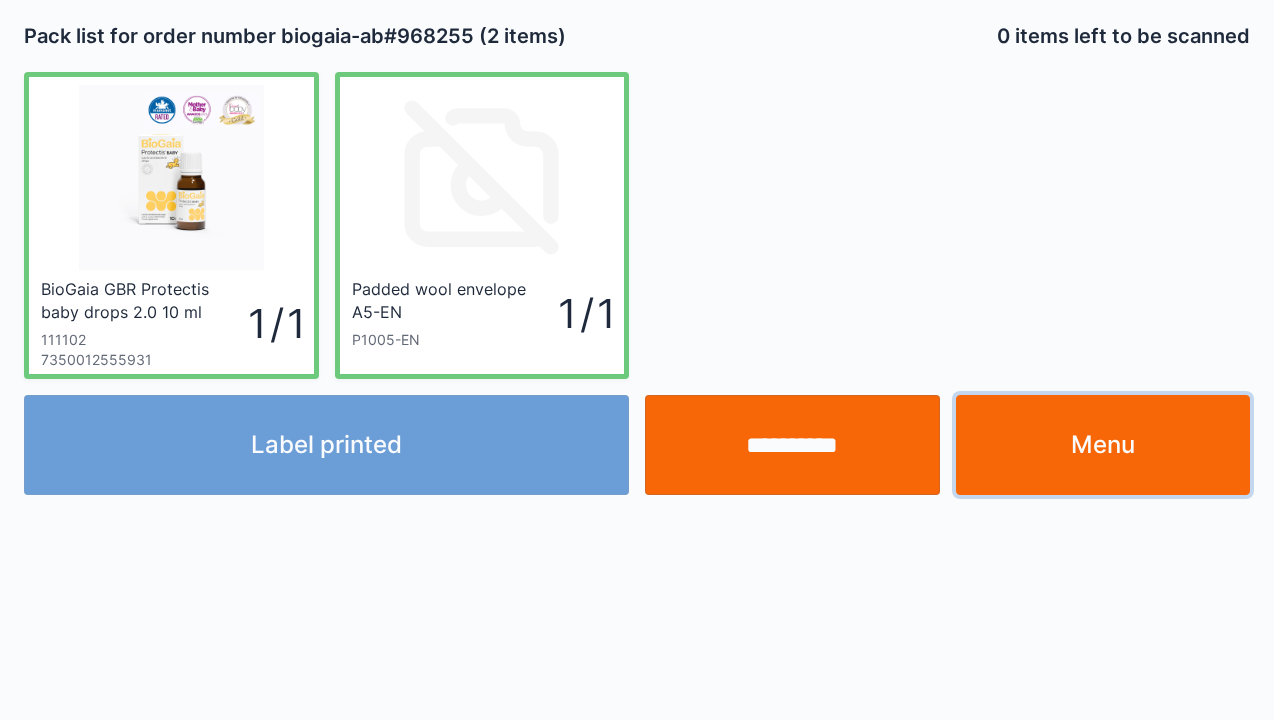 click on "Menu" at bounding box center (1103, 445) 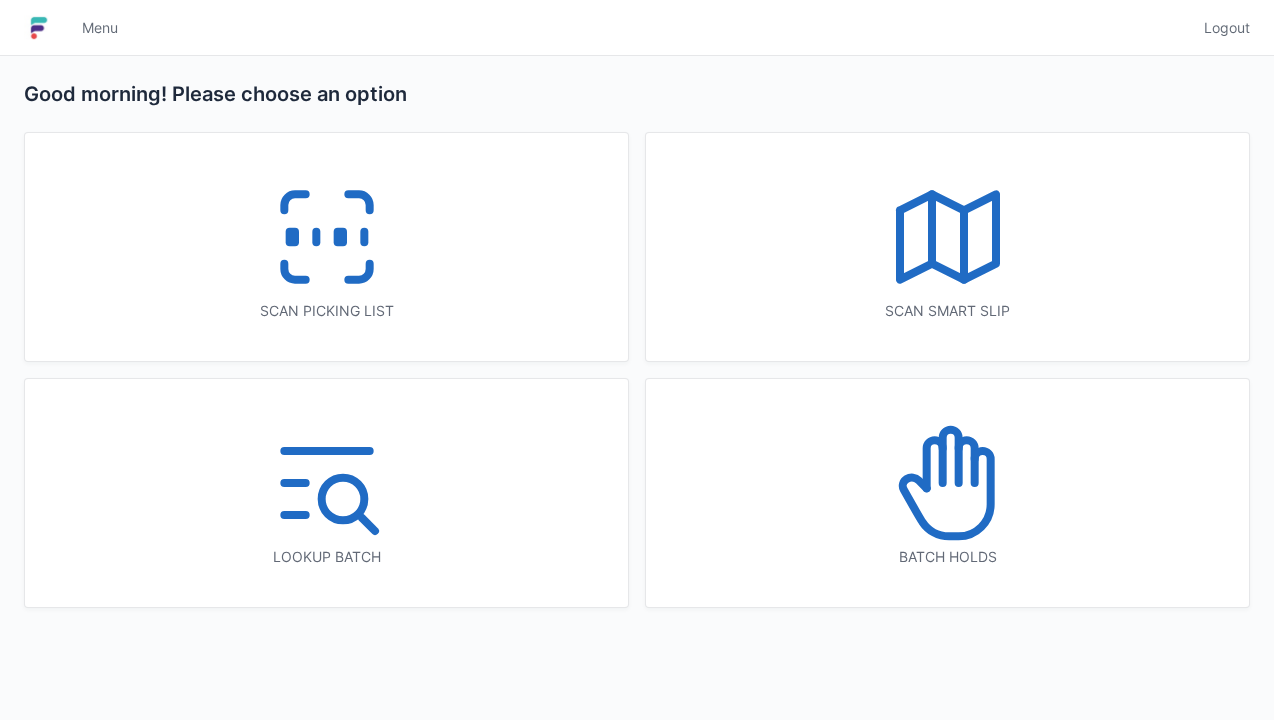 scroll, scrollTop: 0, scrollLeft: 0, axis: both 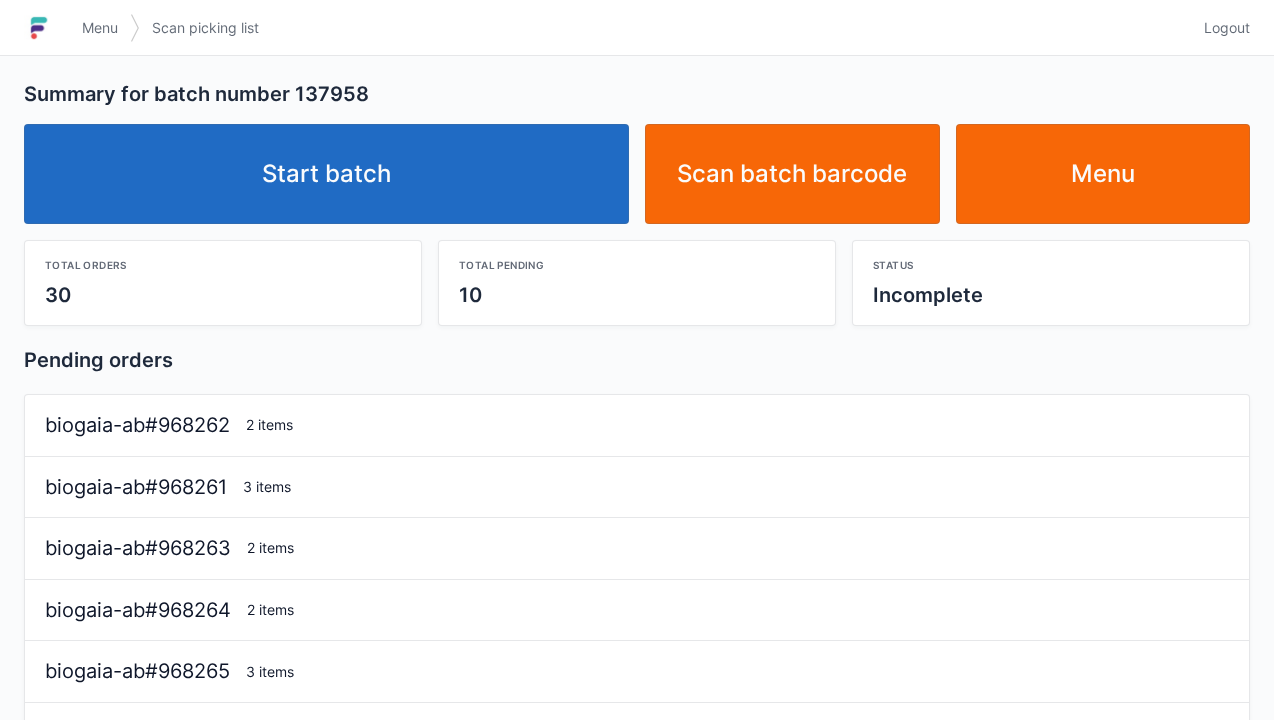 click on "Start batch" at bounding box center (326, 174) 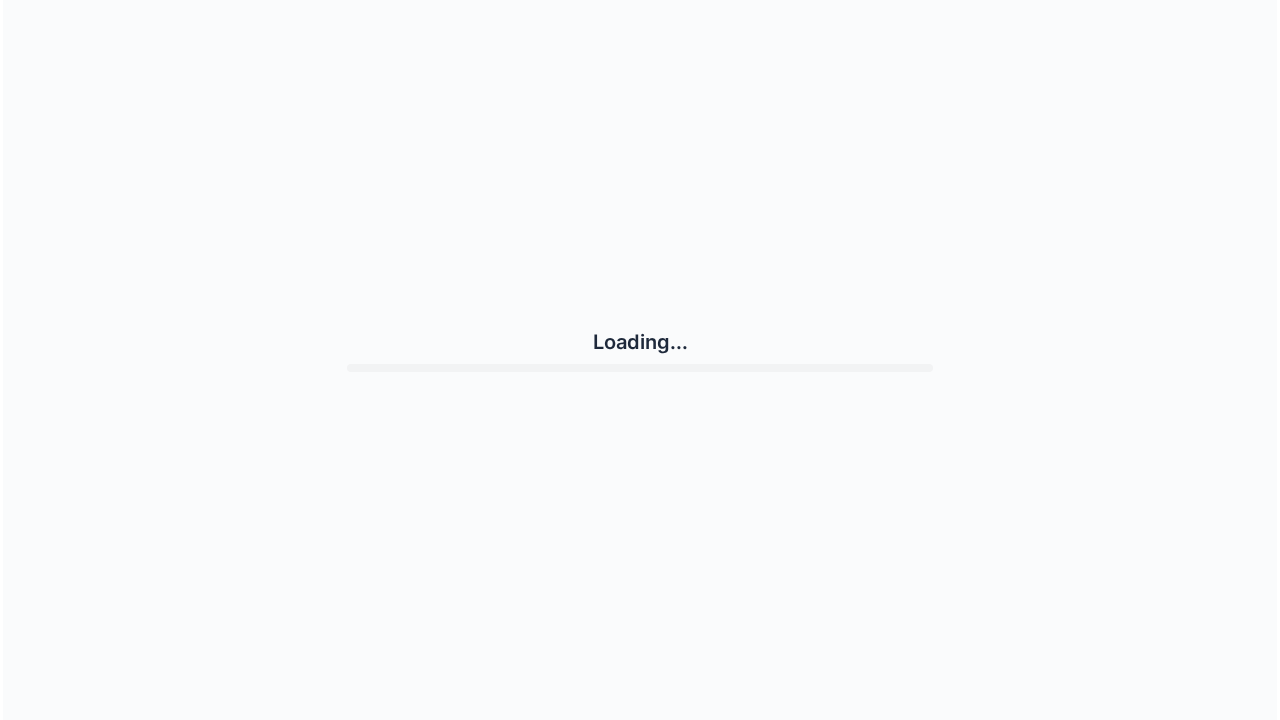 scroll, scrollTop: 0, scrollLeft: 0, axis: both 